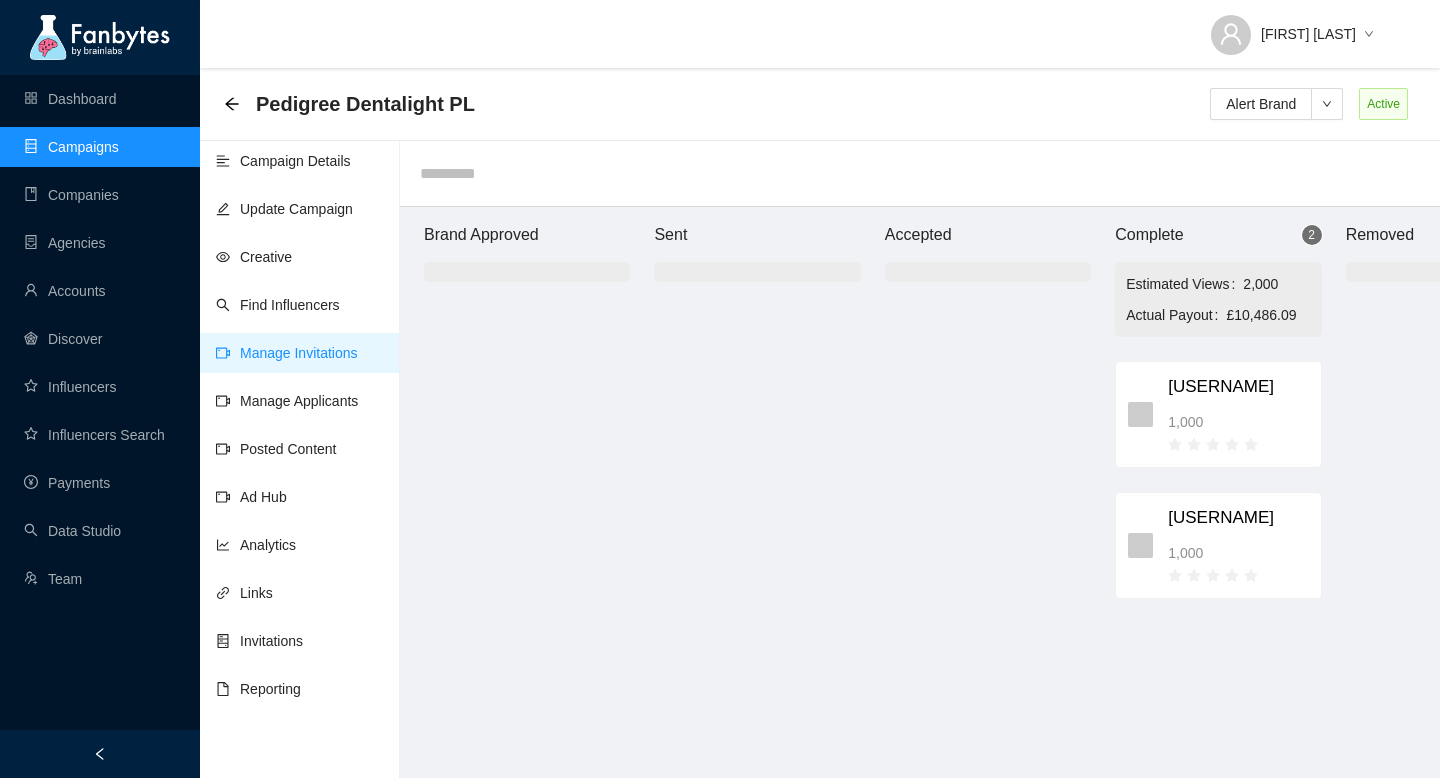 scroll, scrollTop: 20, scrollLeft: 148, axis: both 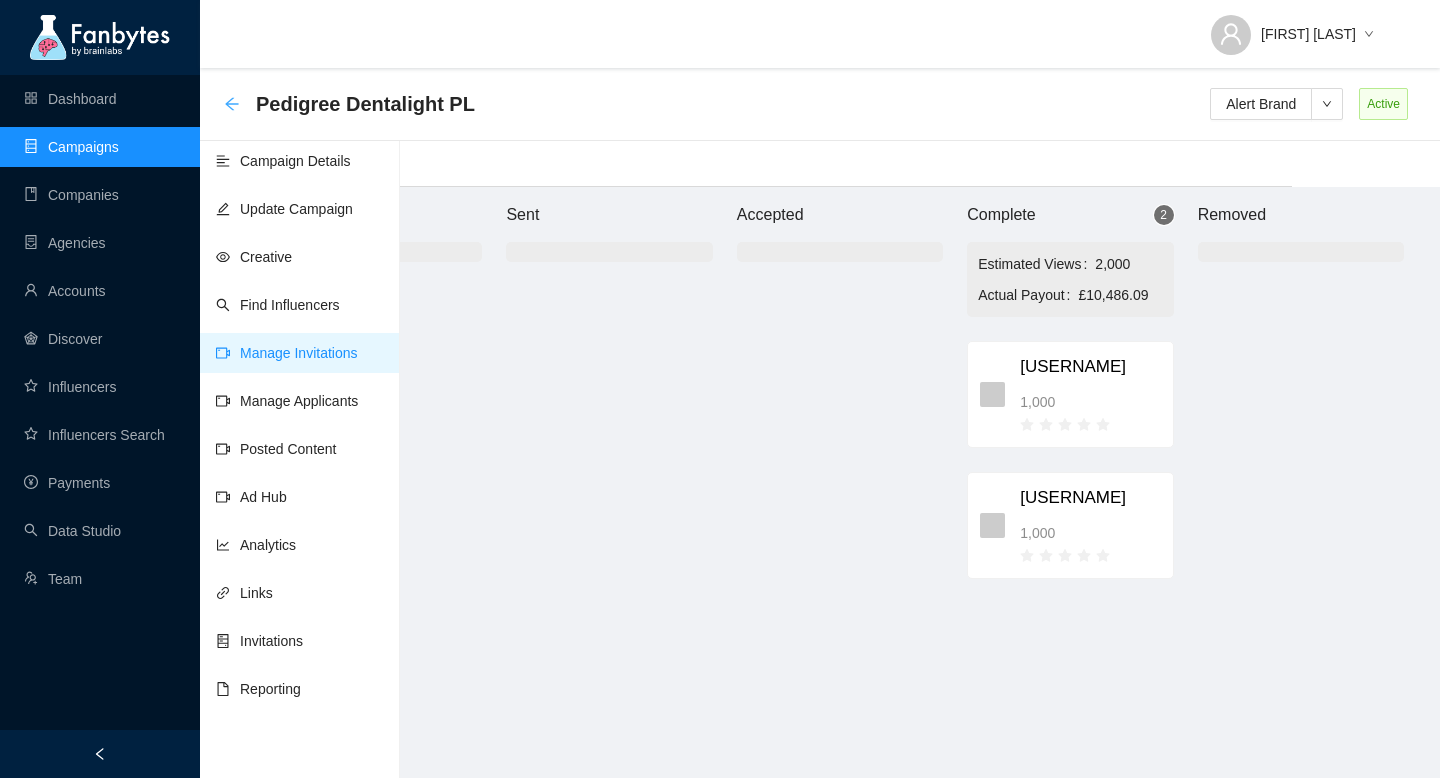 click 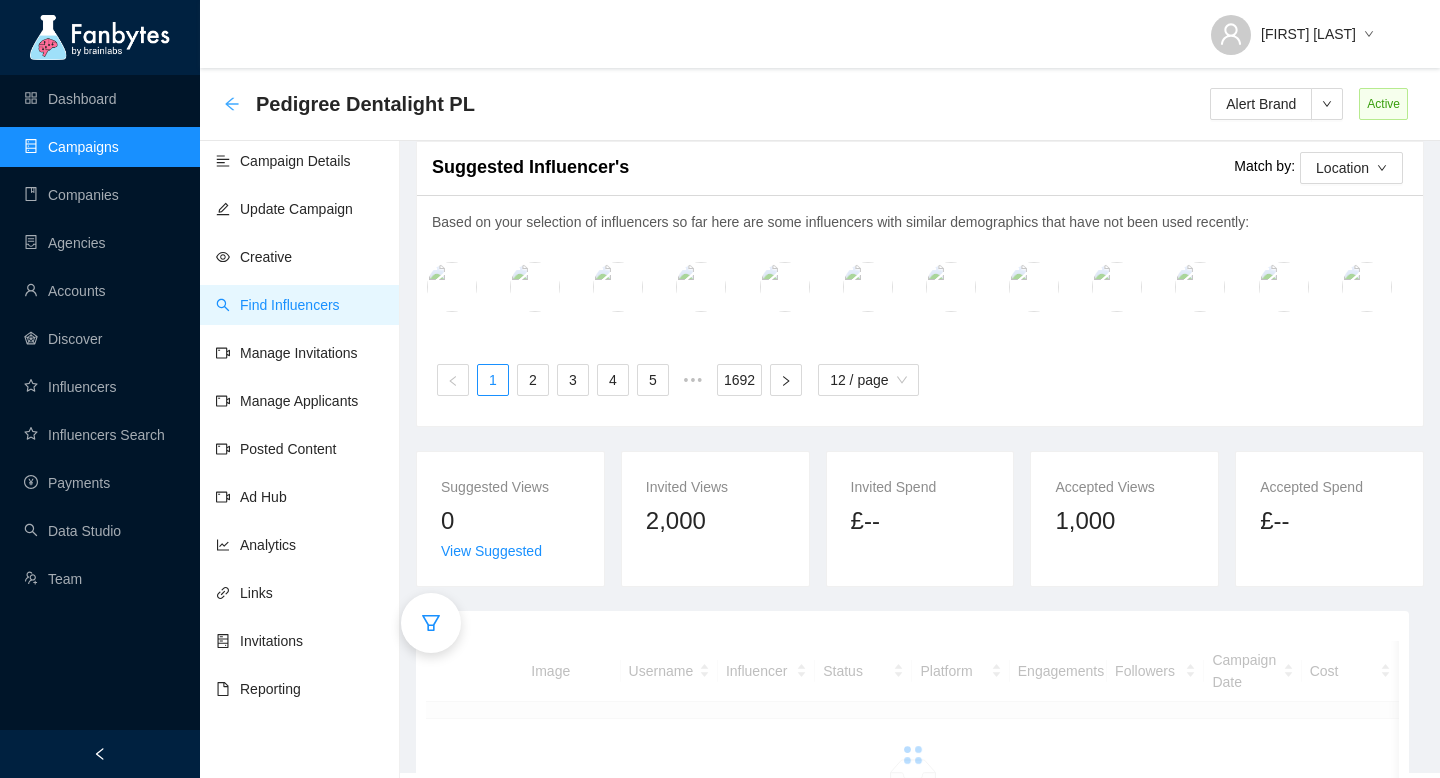 scroll, scrollTop: 20, scrollLeft: 0, axis: vertical 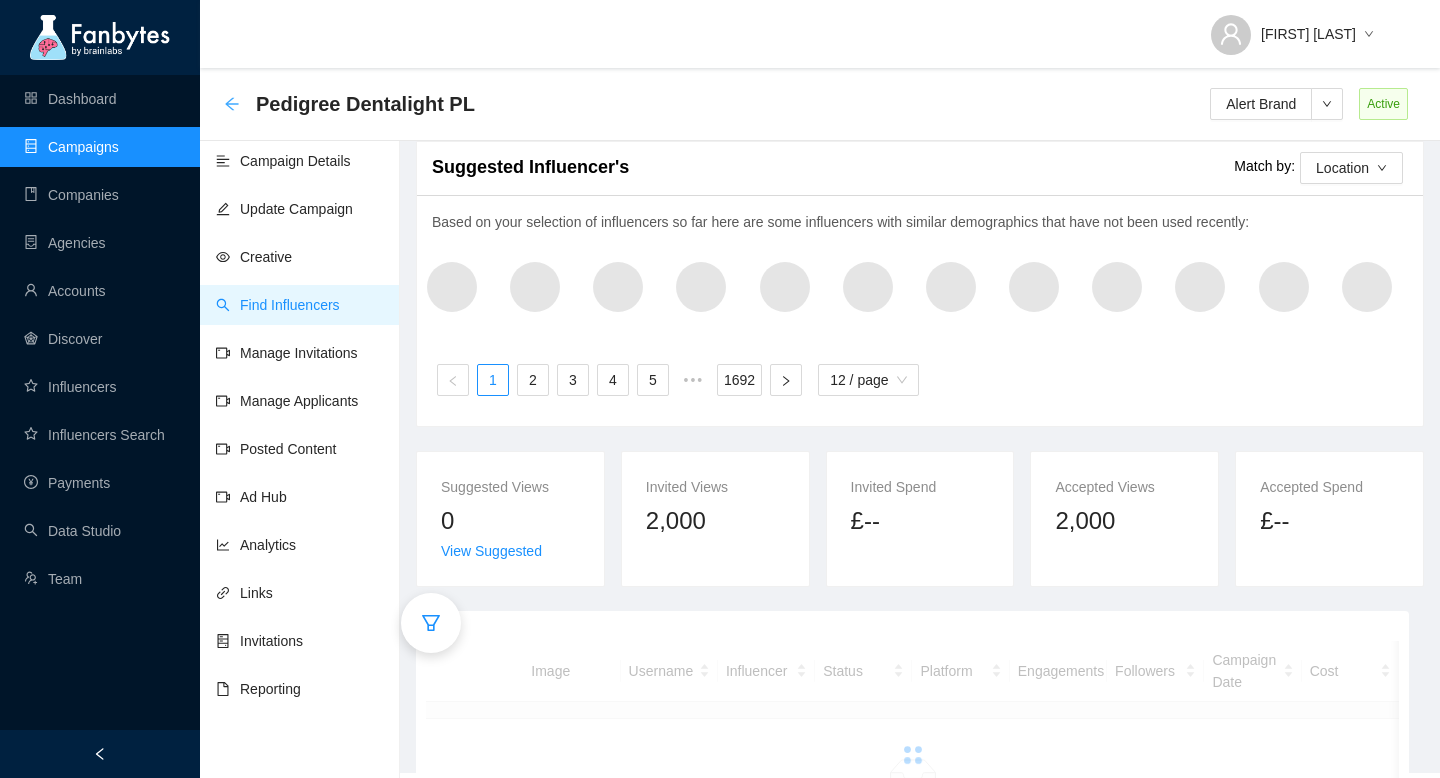 click 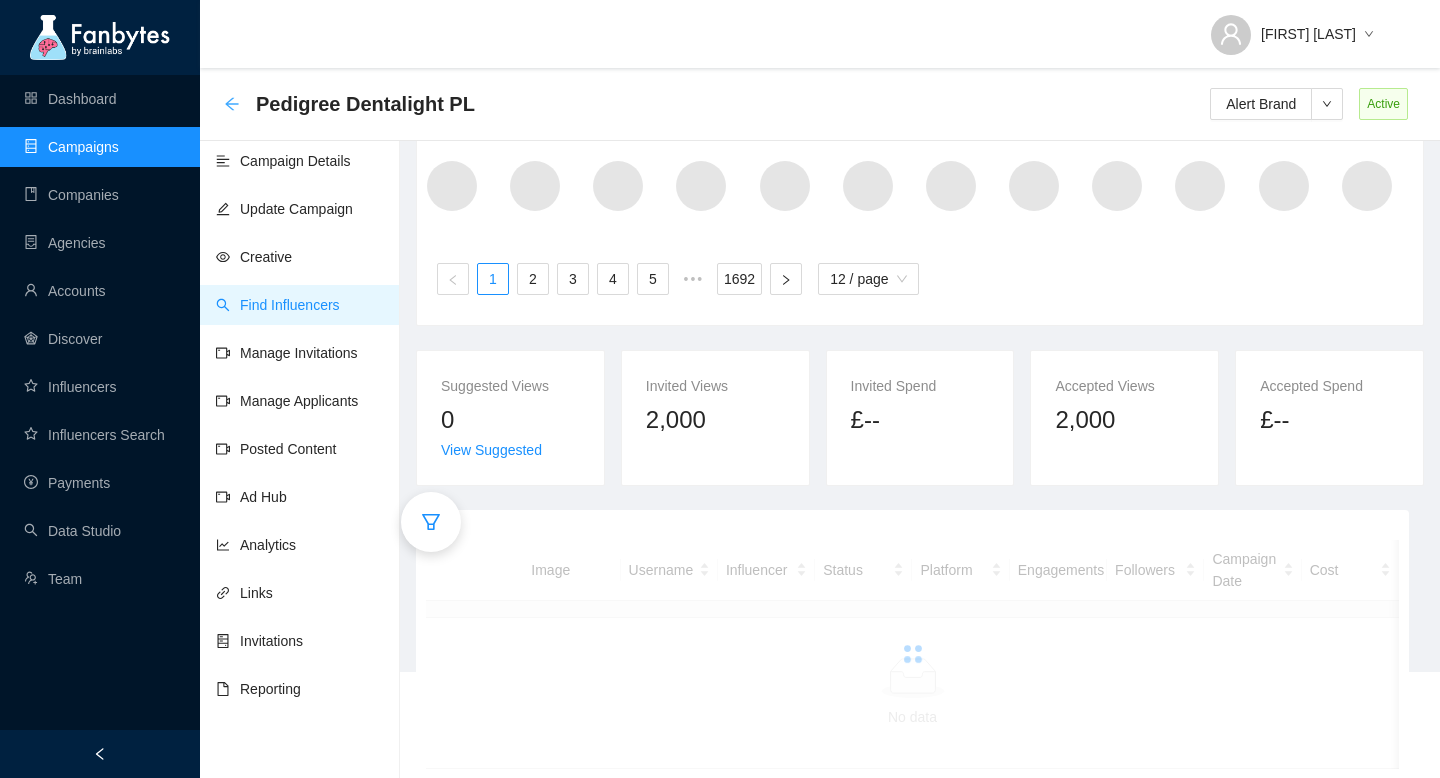 click 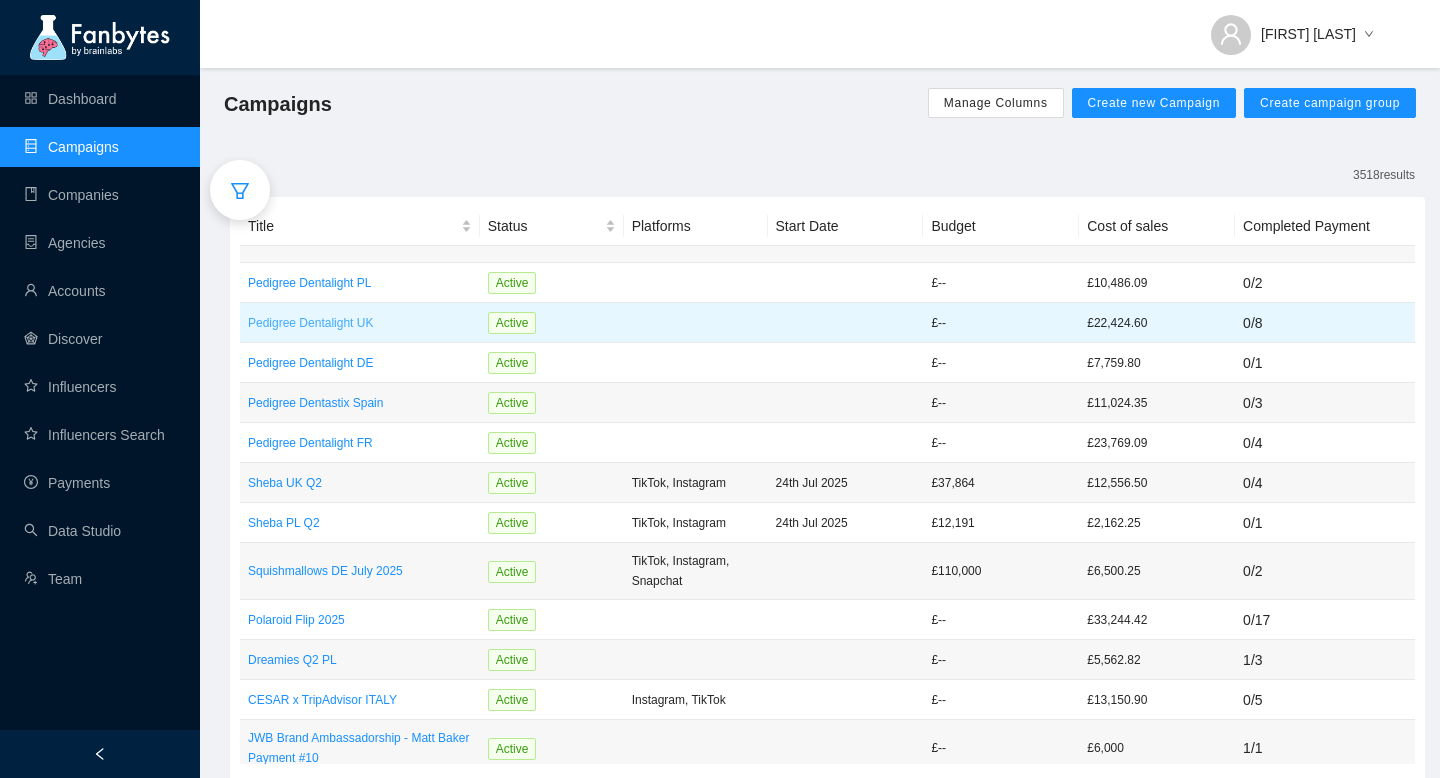 click on "Pedigree Dentalight UK" at bounding box center (360, 323) 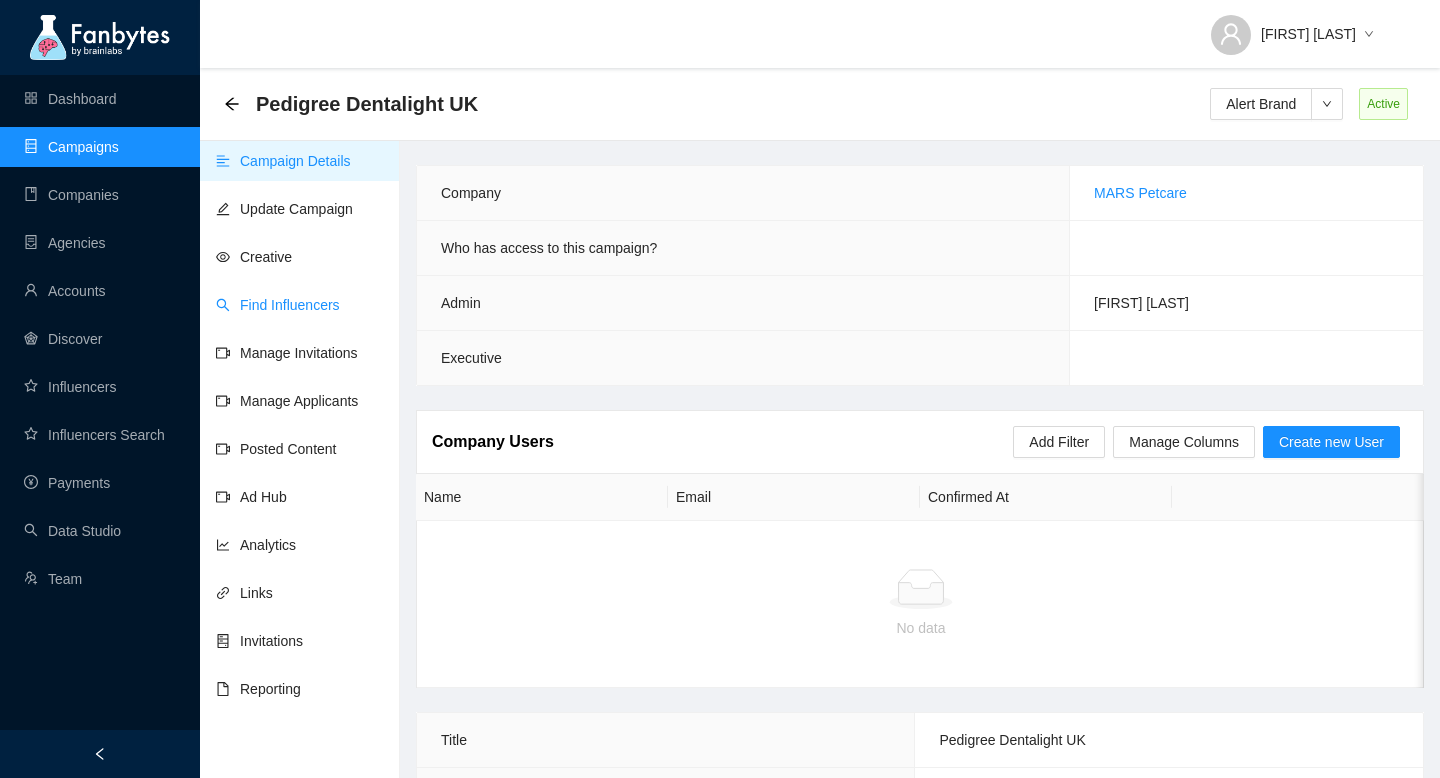 click on "Find Influencers" at bounding box center [278, 305] 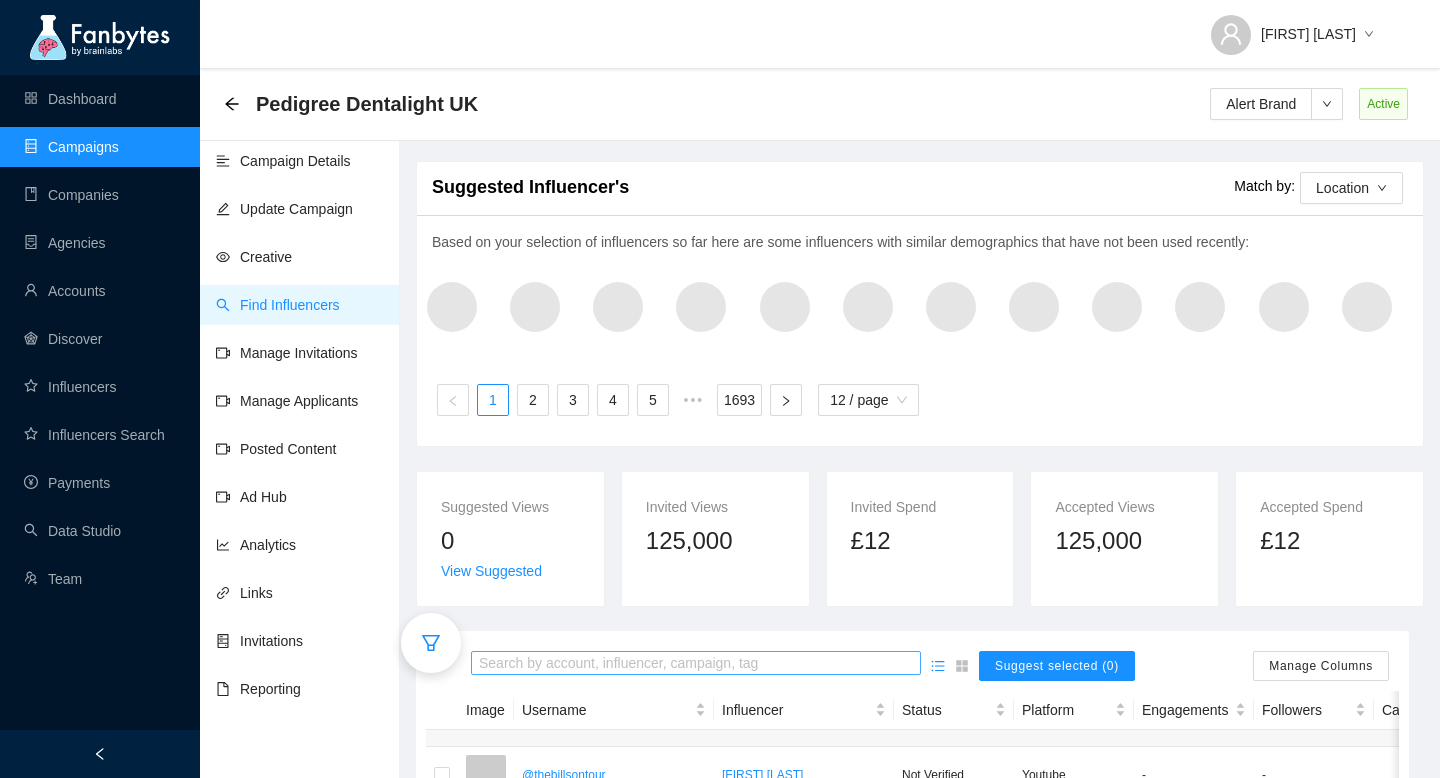 click at bounding box center [696, 664] 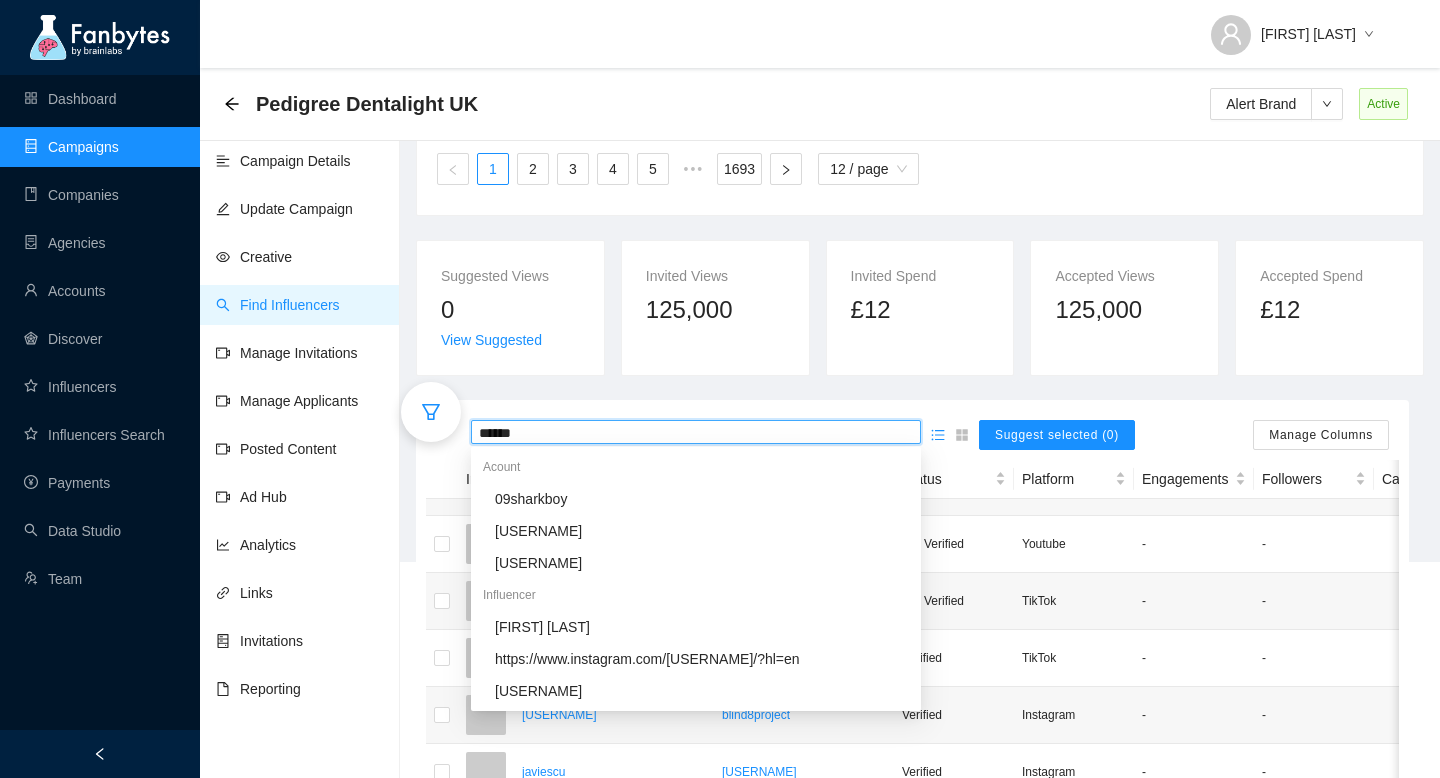 scroll, scrollTop: 234, scrollLeft: 0, axis: vertical 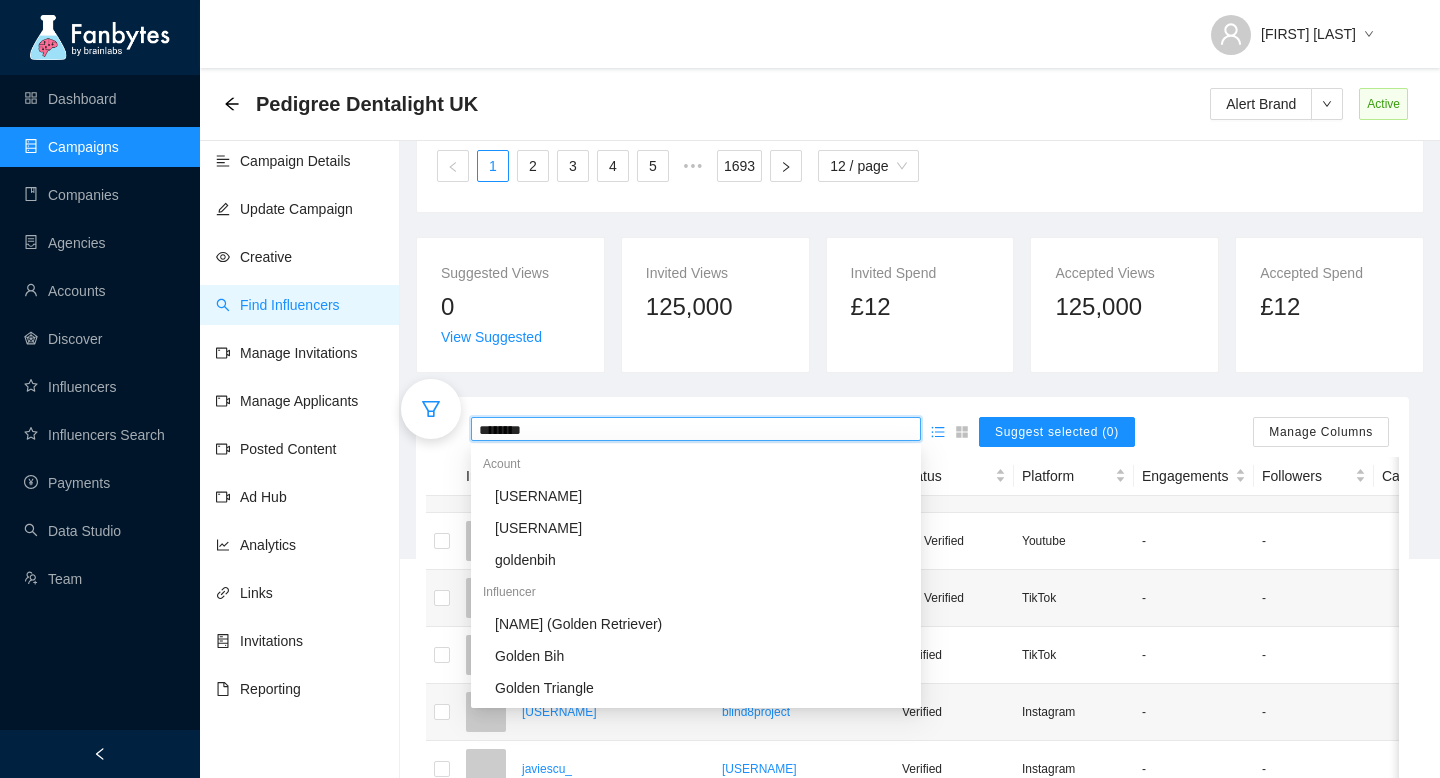type on "*********" 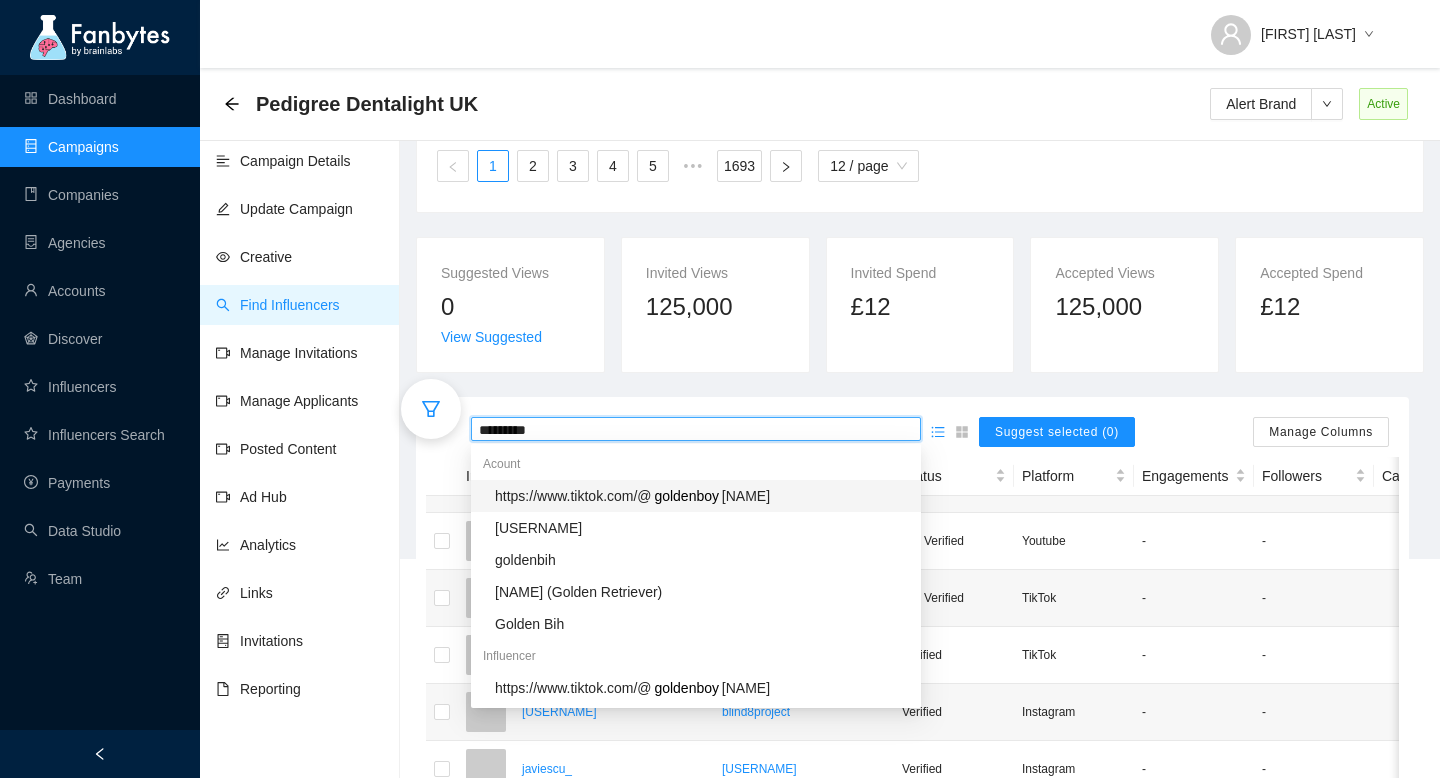click on "https://www.tiktok.com/@ [USERNAME]" at bounding box center (702, 496) 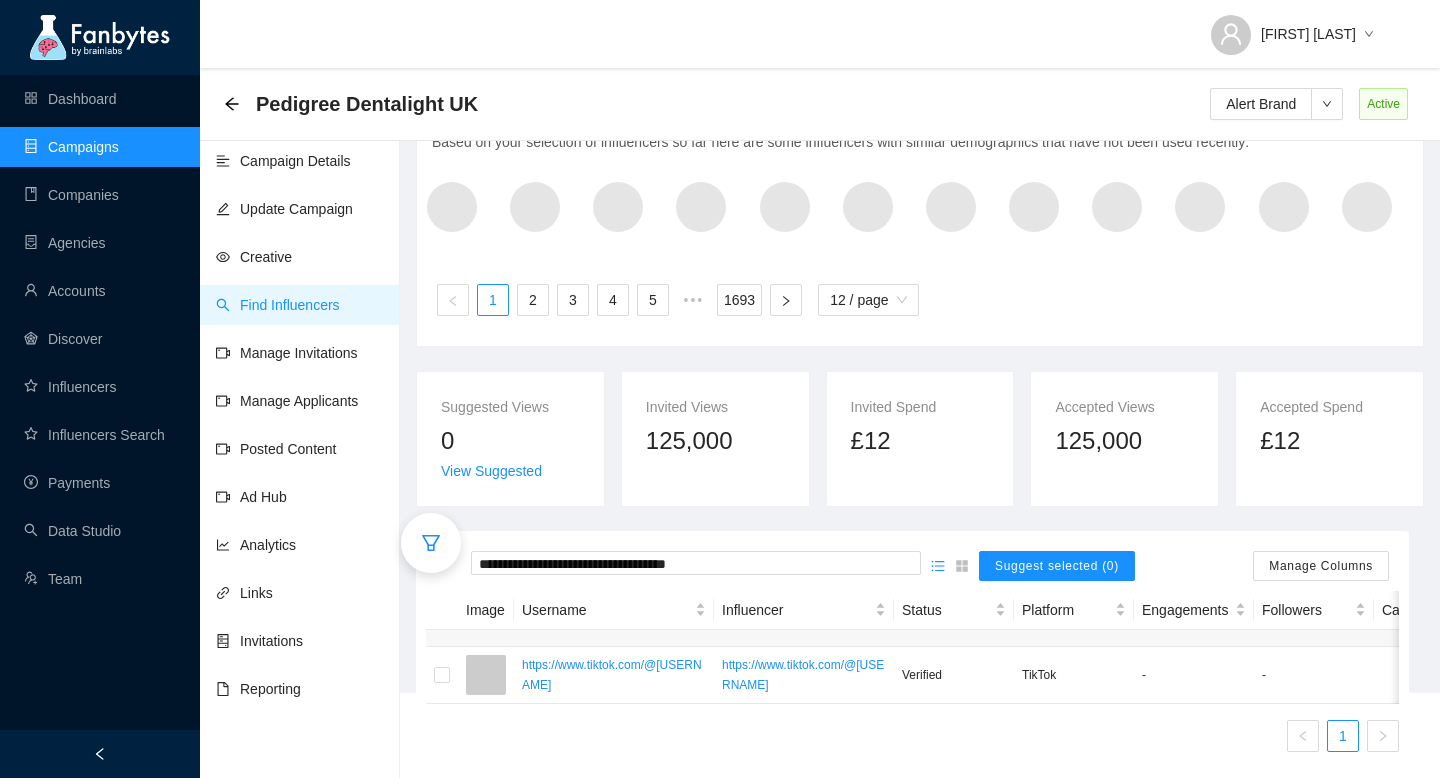 scroll, scrollTop: 121, scrollLeft: 0, axis: vertical 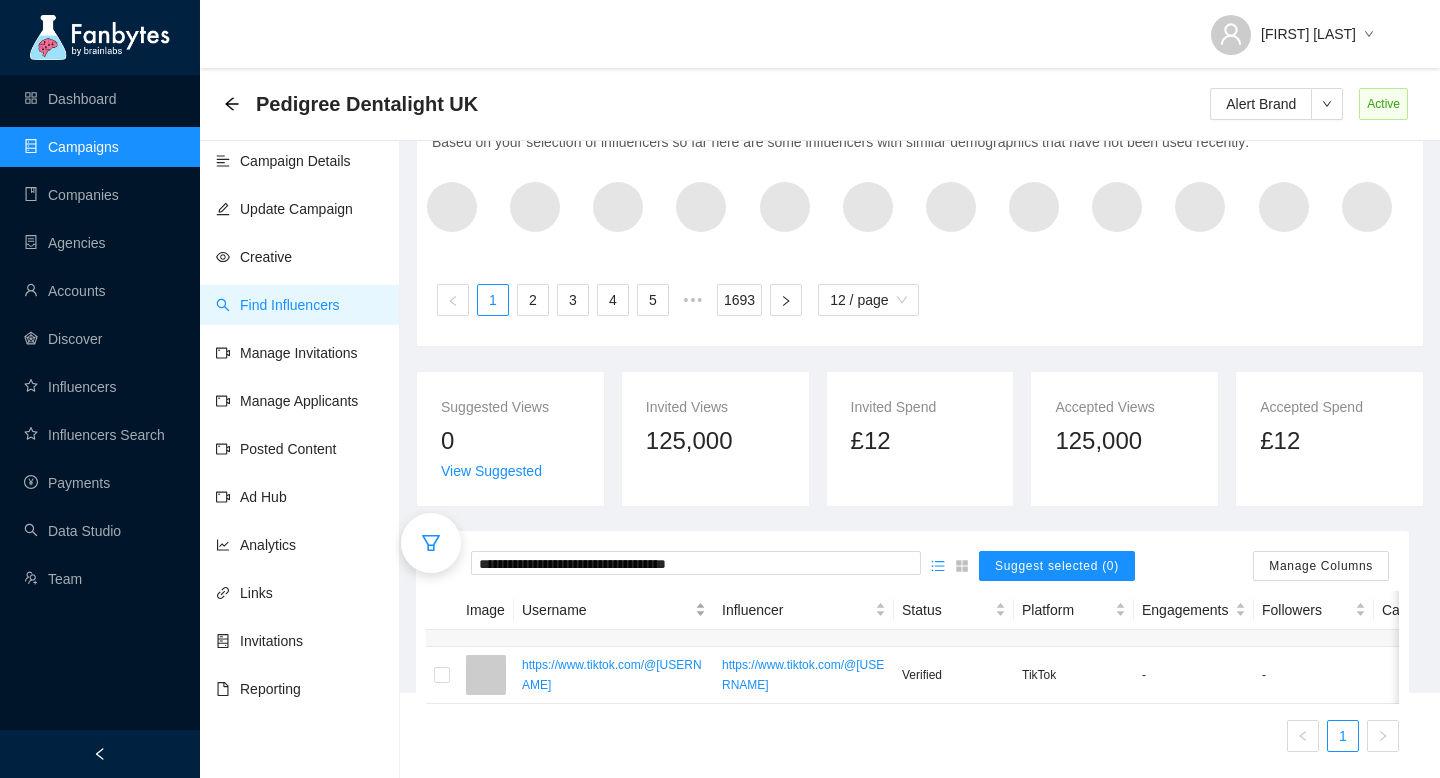 click on "Username" at bounding box center (606, 610) 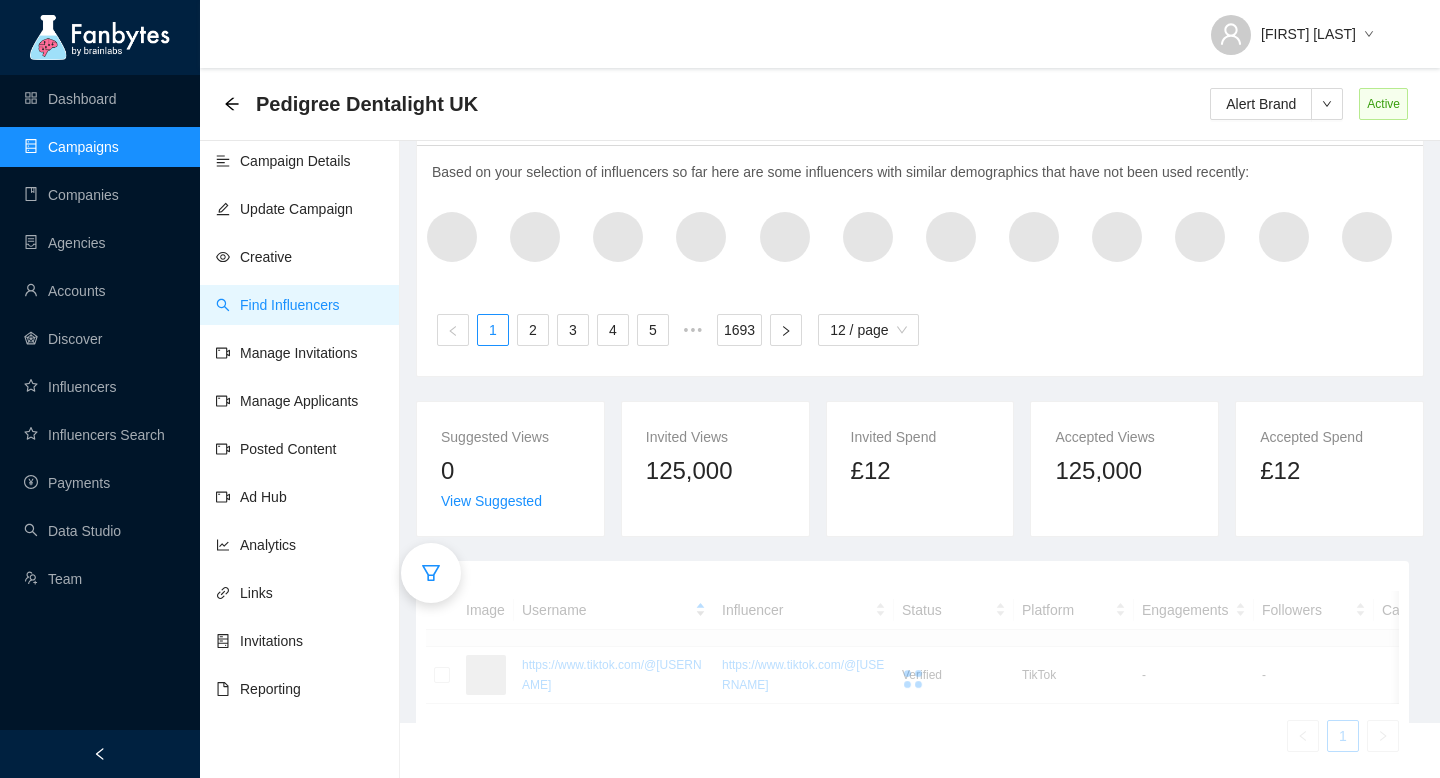 scroll, scrollTop: 121, scrollLeft: 0, axis: vertical 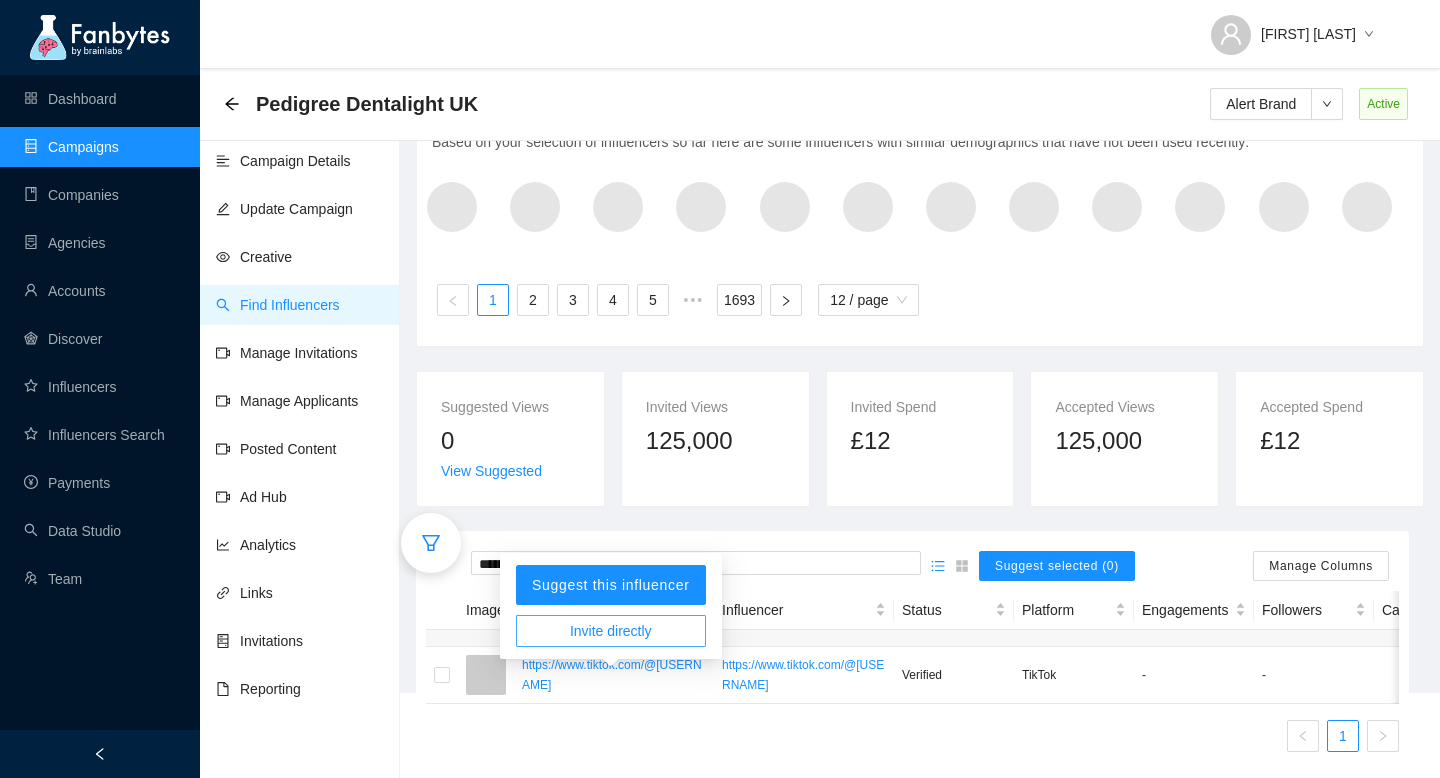 click on "Invite directly" at bounding box center [611, 631] 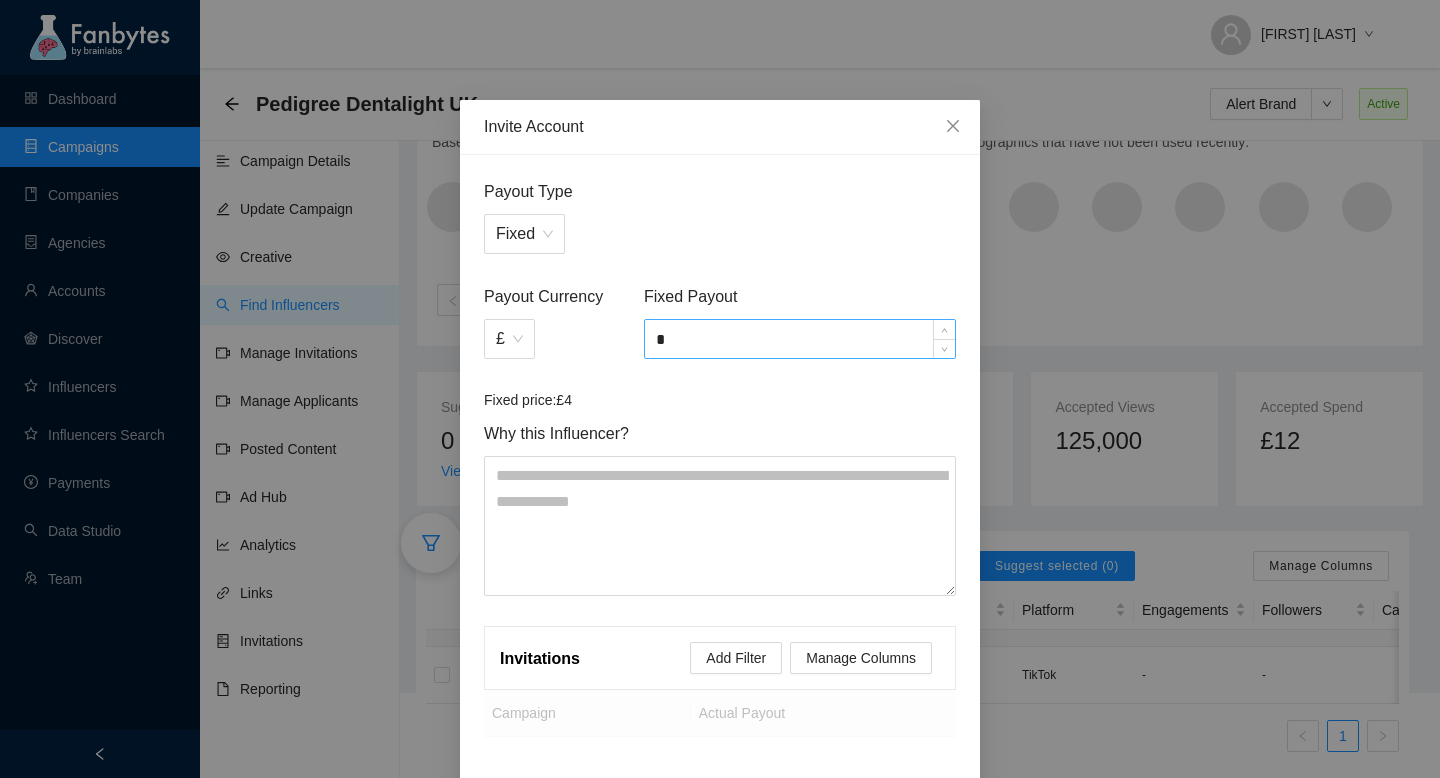 click on "*" at bounding box center [800, 339] 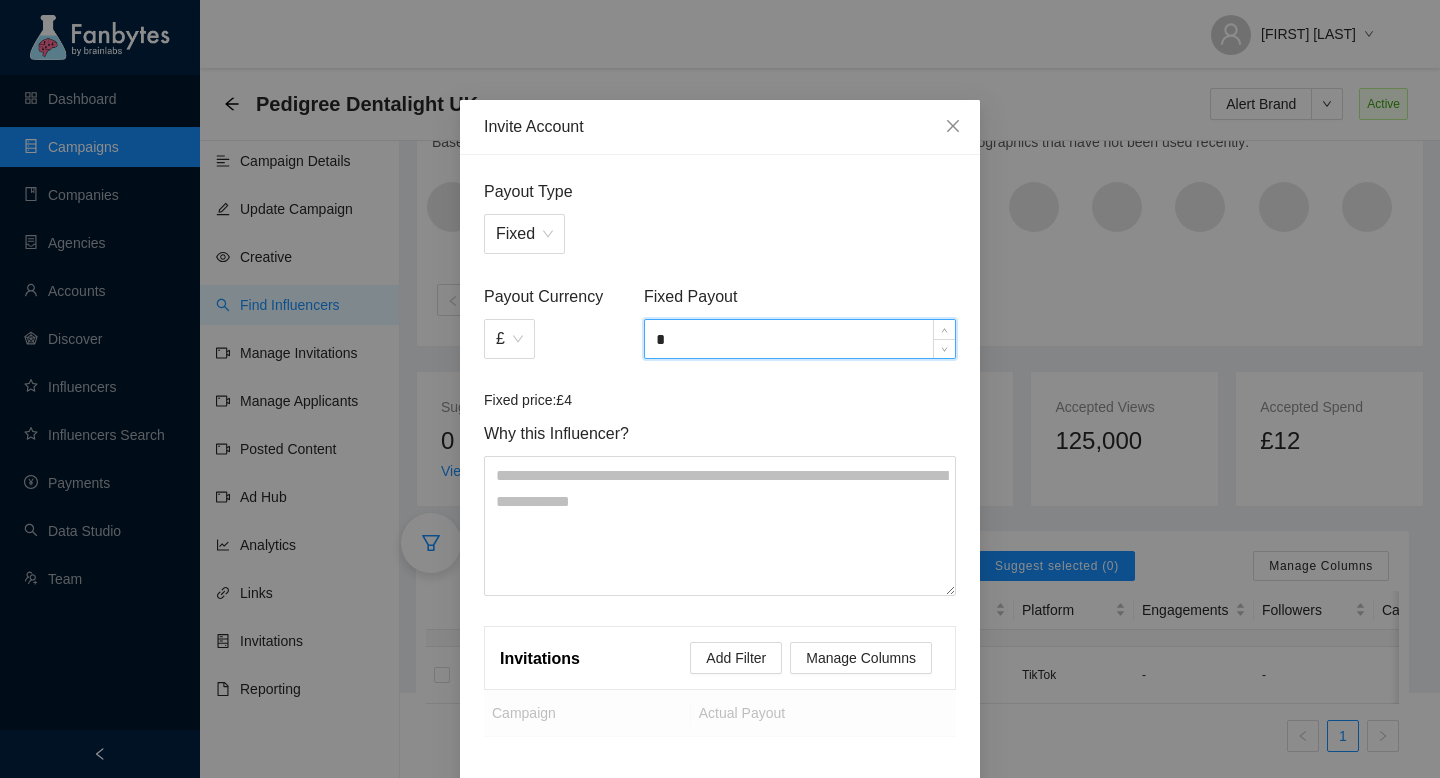 type on "*" 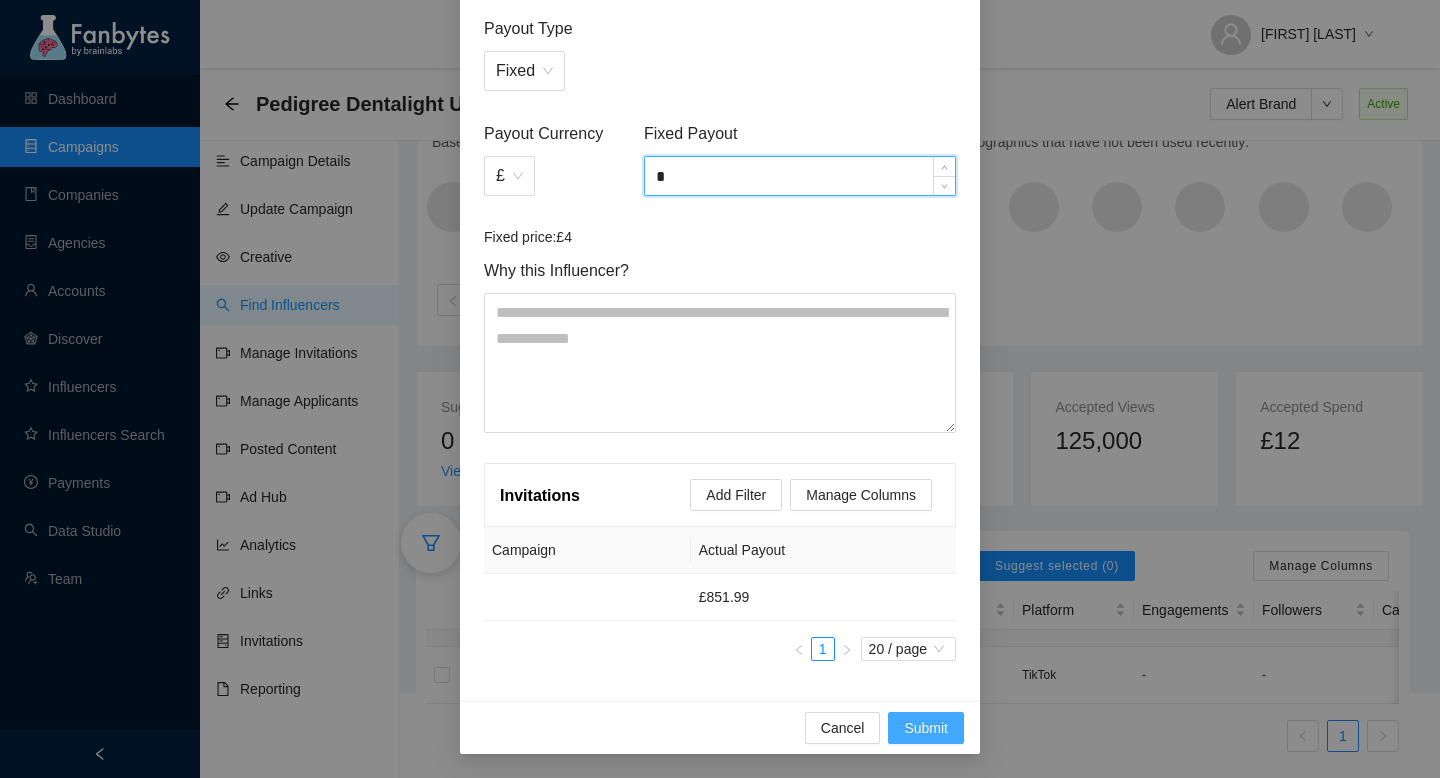 click on "Submit" at bounding box center (926, 728) 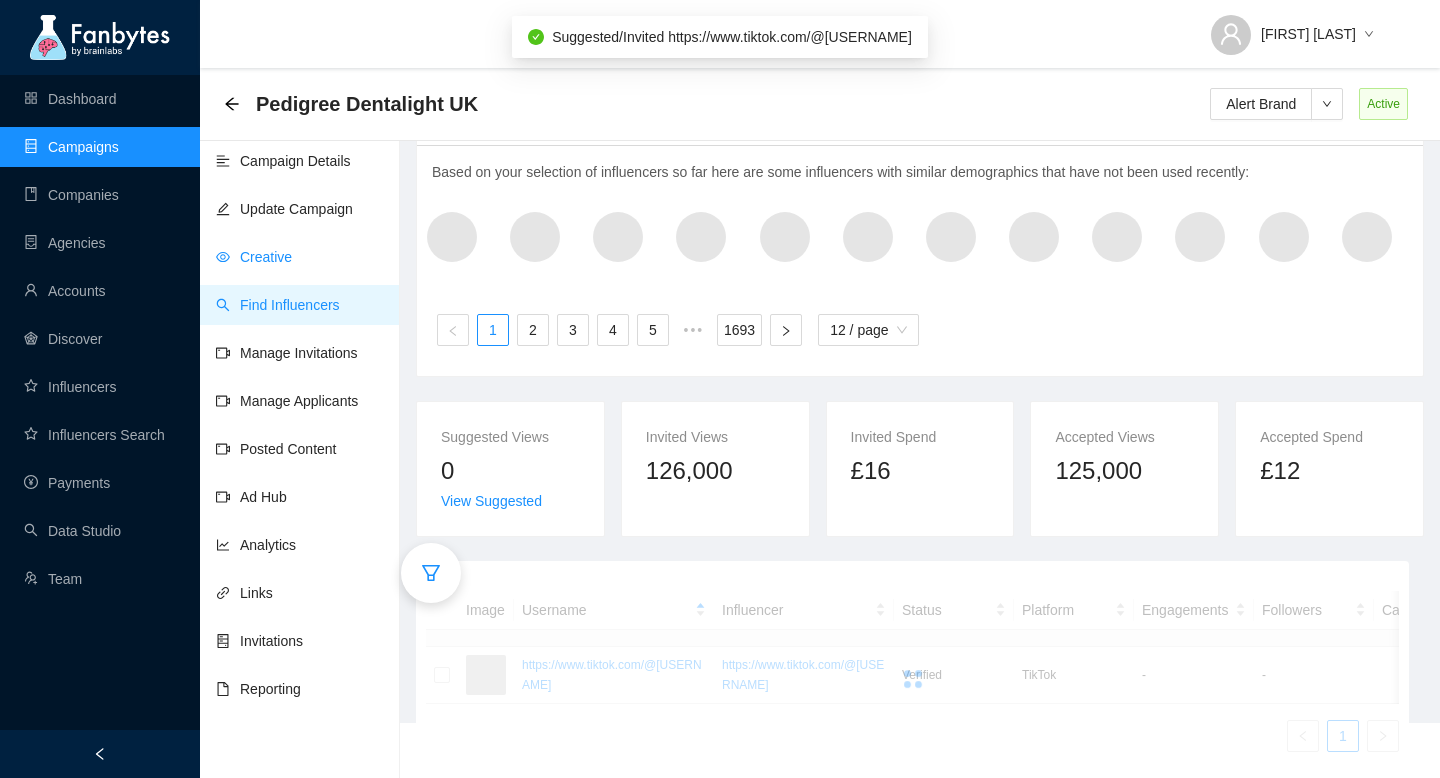 scroll, scrollTop: 91, scrollLeft: 0, axis: vertical 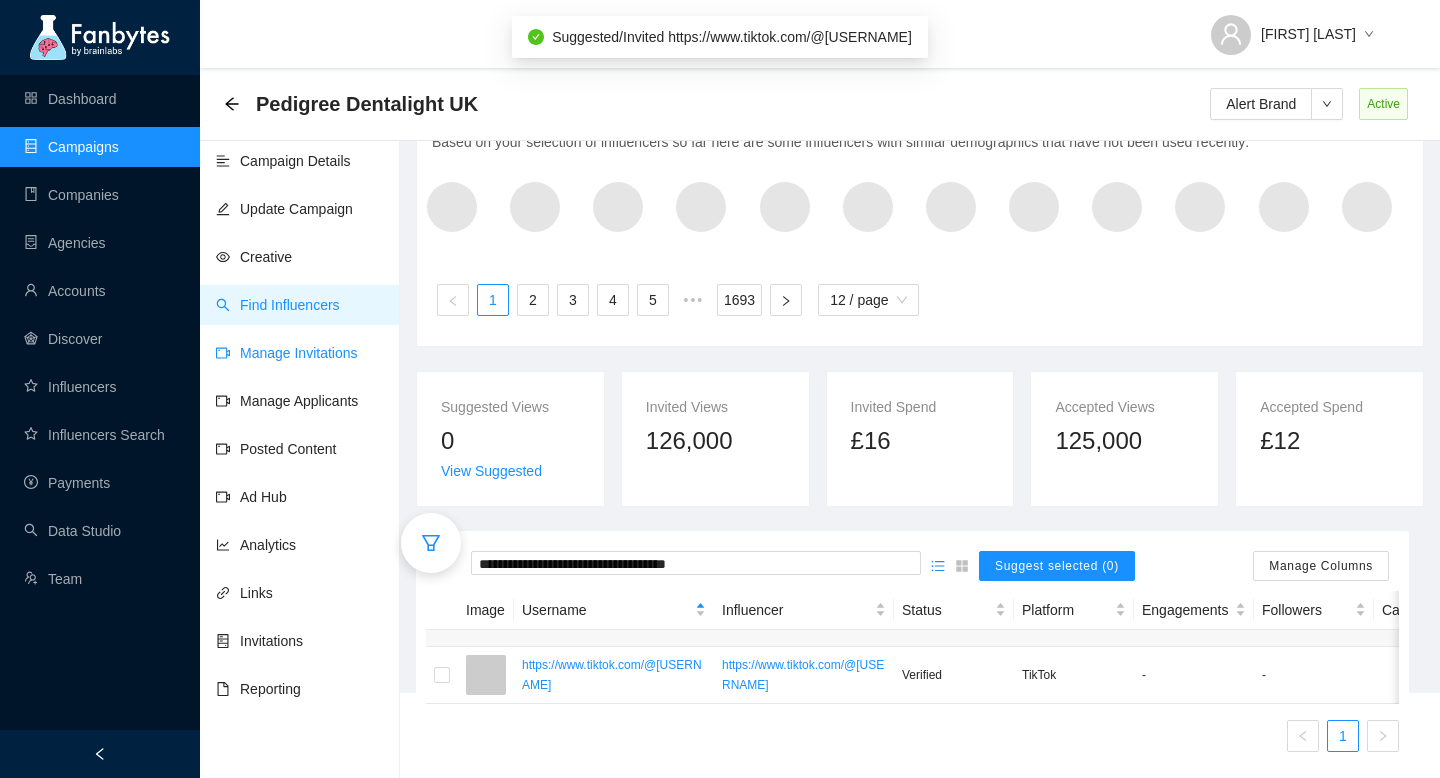 click on "Manage Invitations" at bounding box center (287, 353) 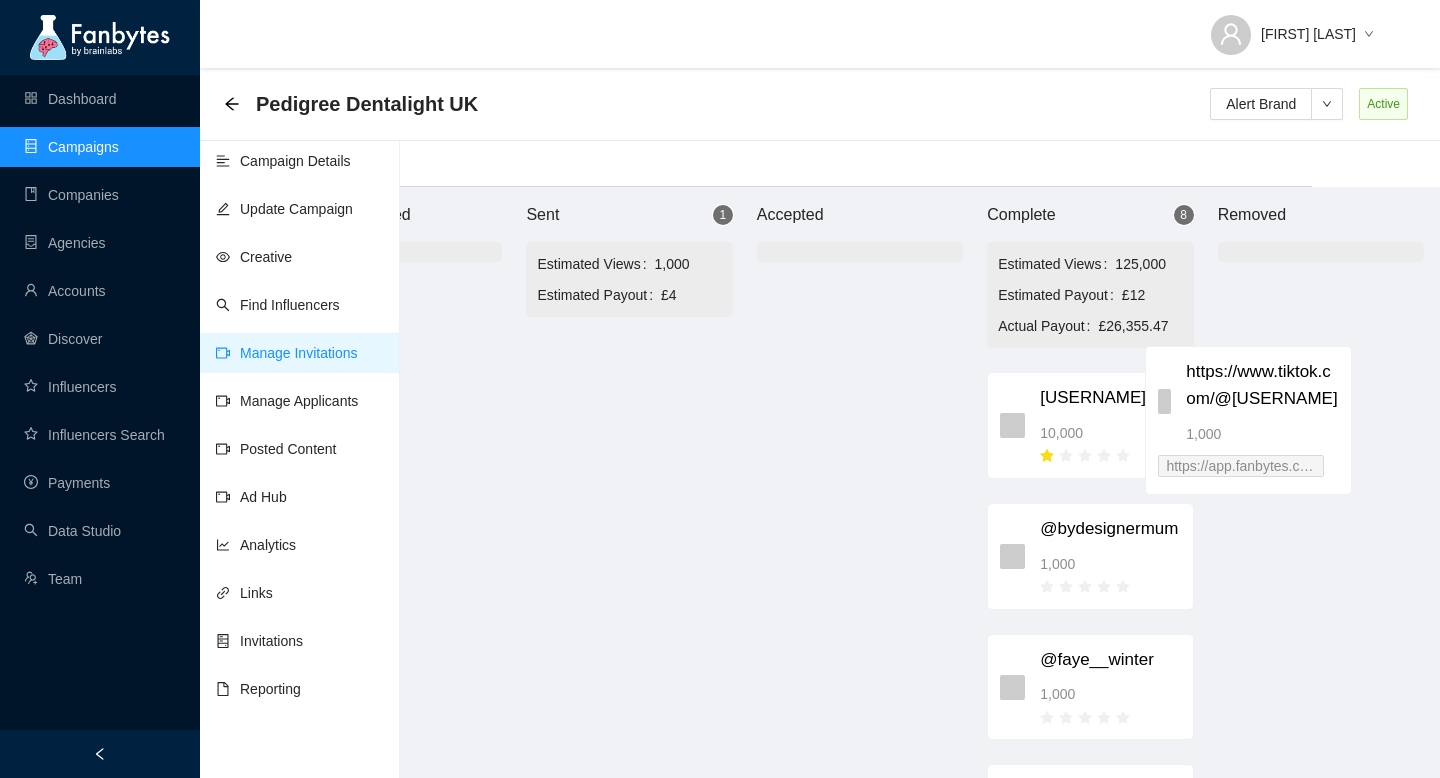 scroll, scrollTop: 20, scrollLeft: 148, axis: both 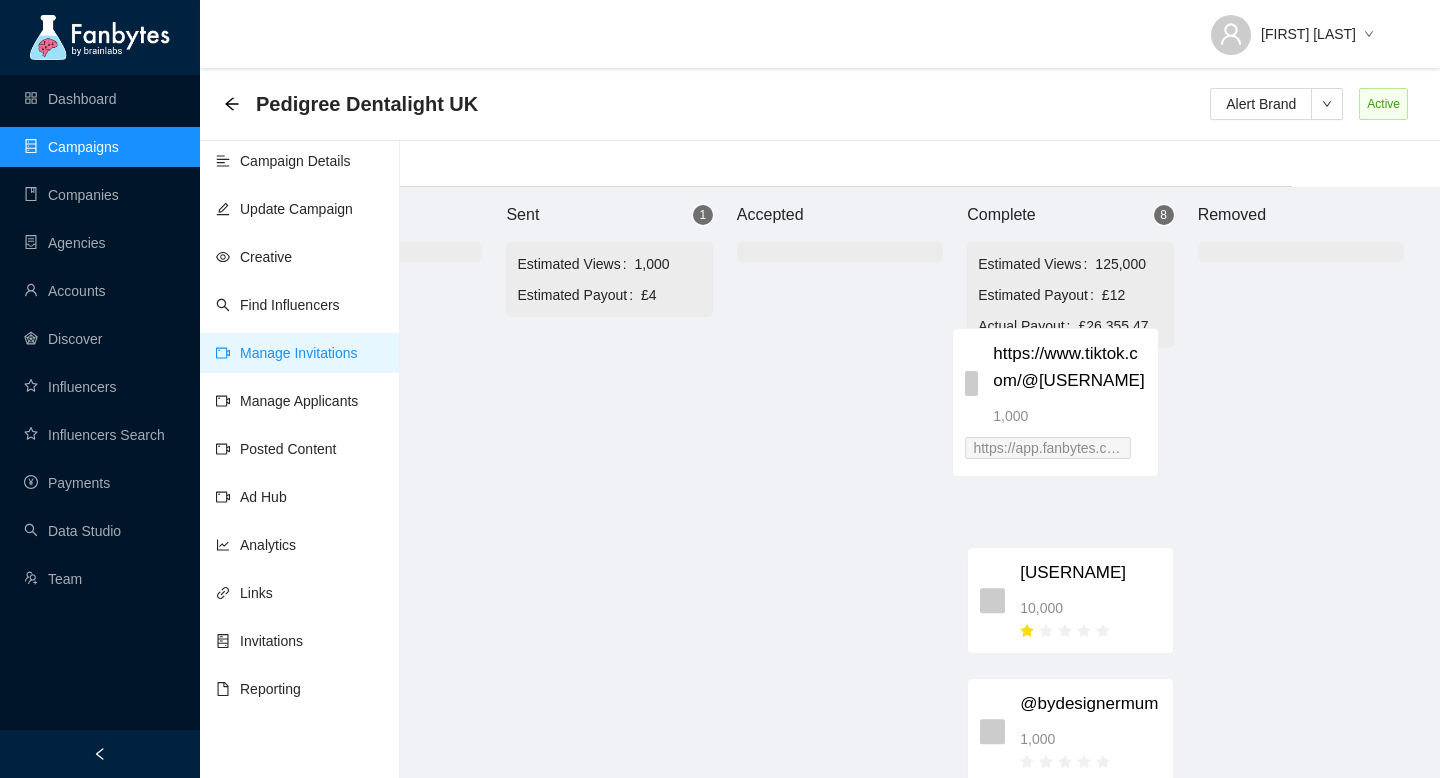 drag, startPoint x: 776, startPoint y: 429, endPoint x: 1098, endPoint y: 423, distance: 322.0559 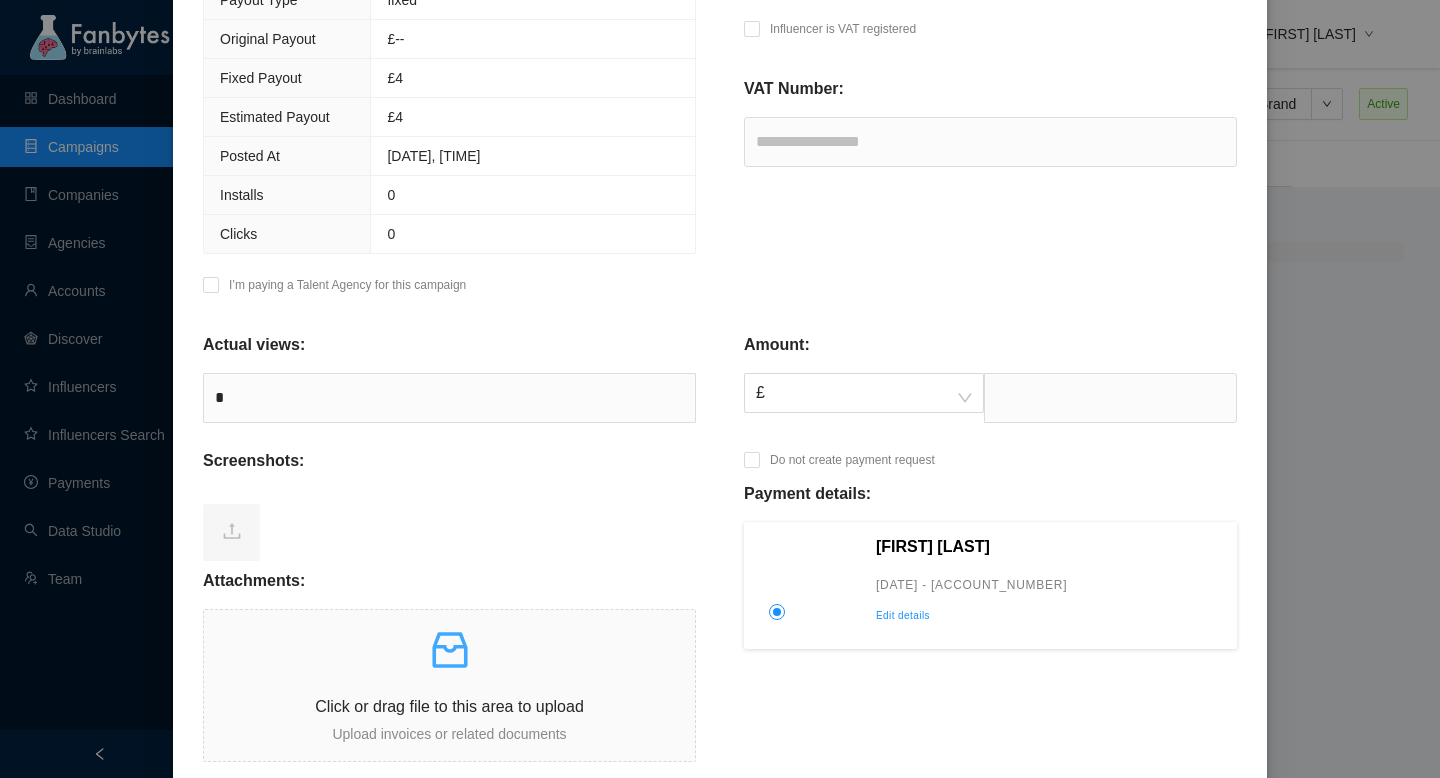 scroll, scrollTop: 664, scrollLeft: 0, axis: vertical 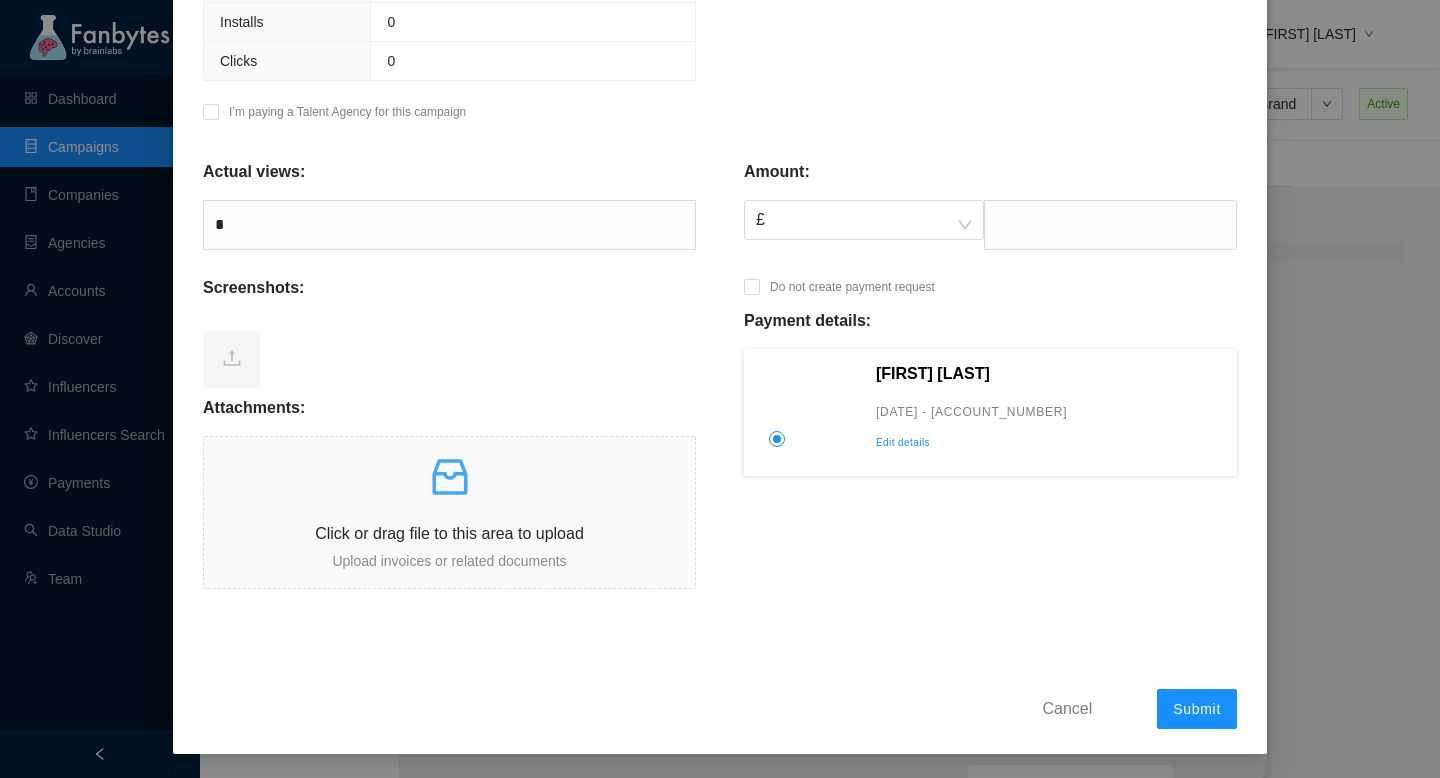click on "Edit details" at bounding box center [1050, 443] 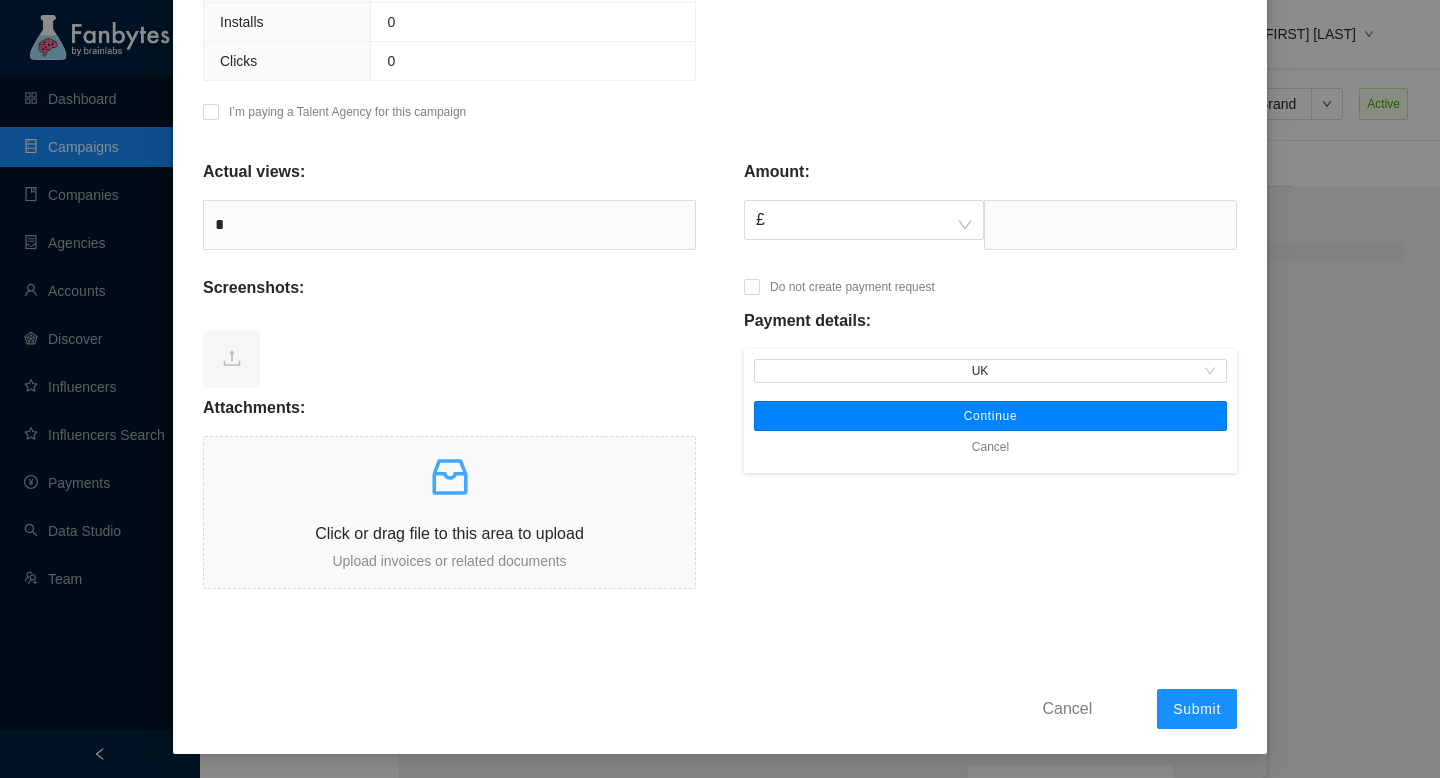 click on "Continue" at bounding box center [990, 416] 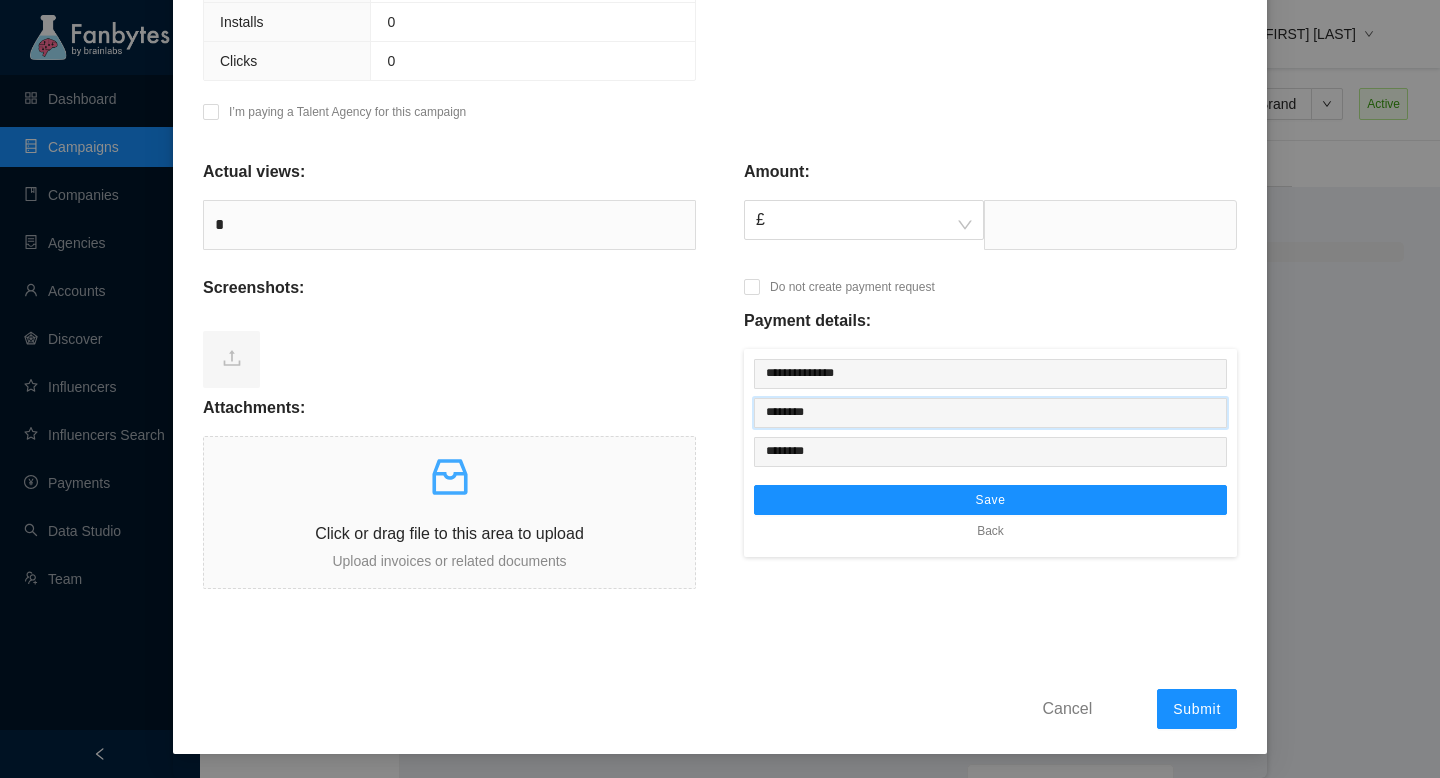 click on "********" at bounding box center [990, 413] 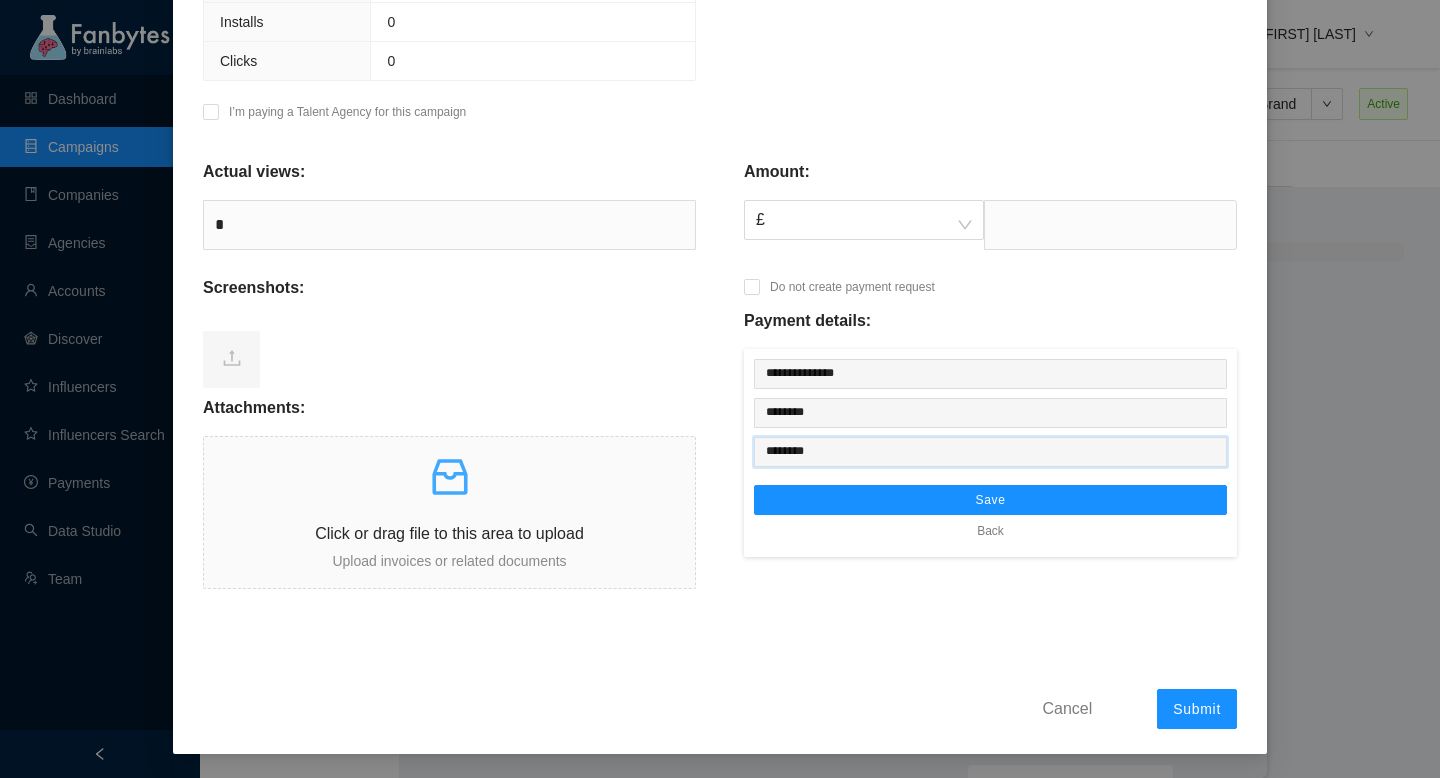 click on "********" at bounding box center (990, 452) 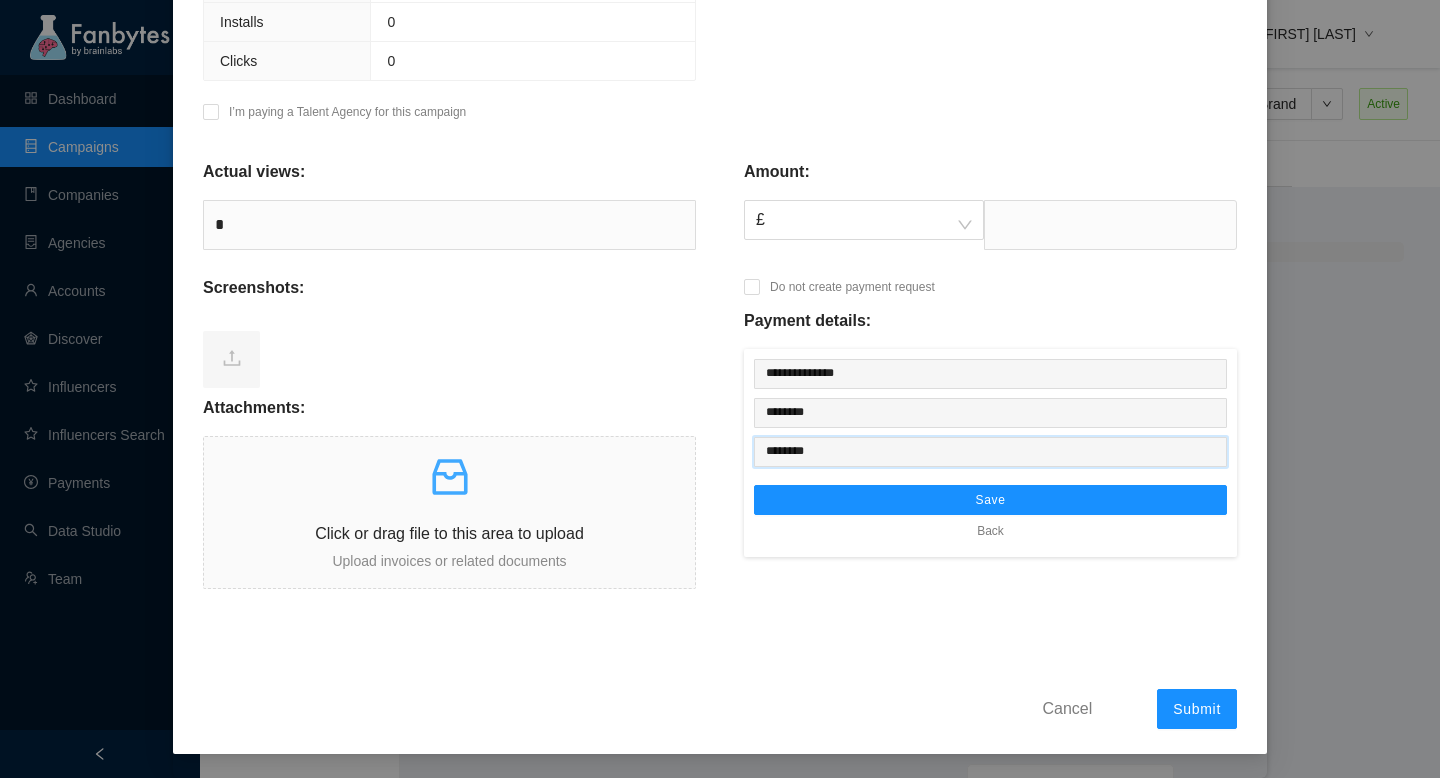 paste 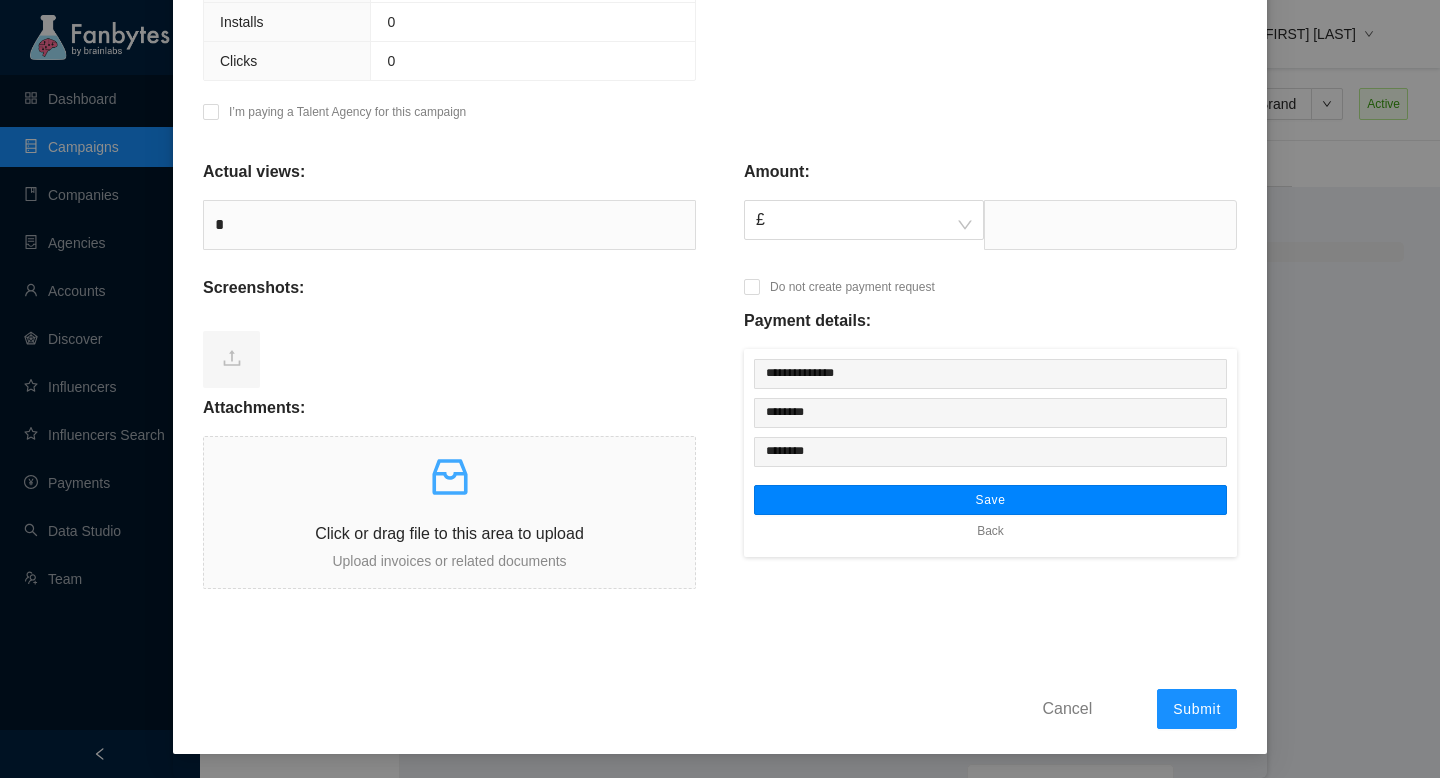 click on "Save" at bounding box center [990, 500] 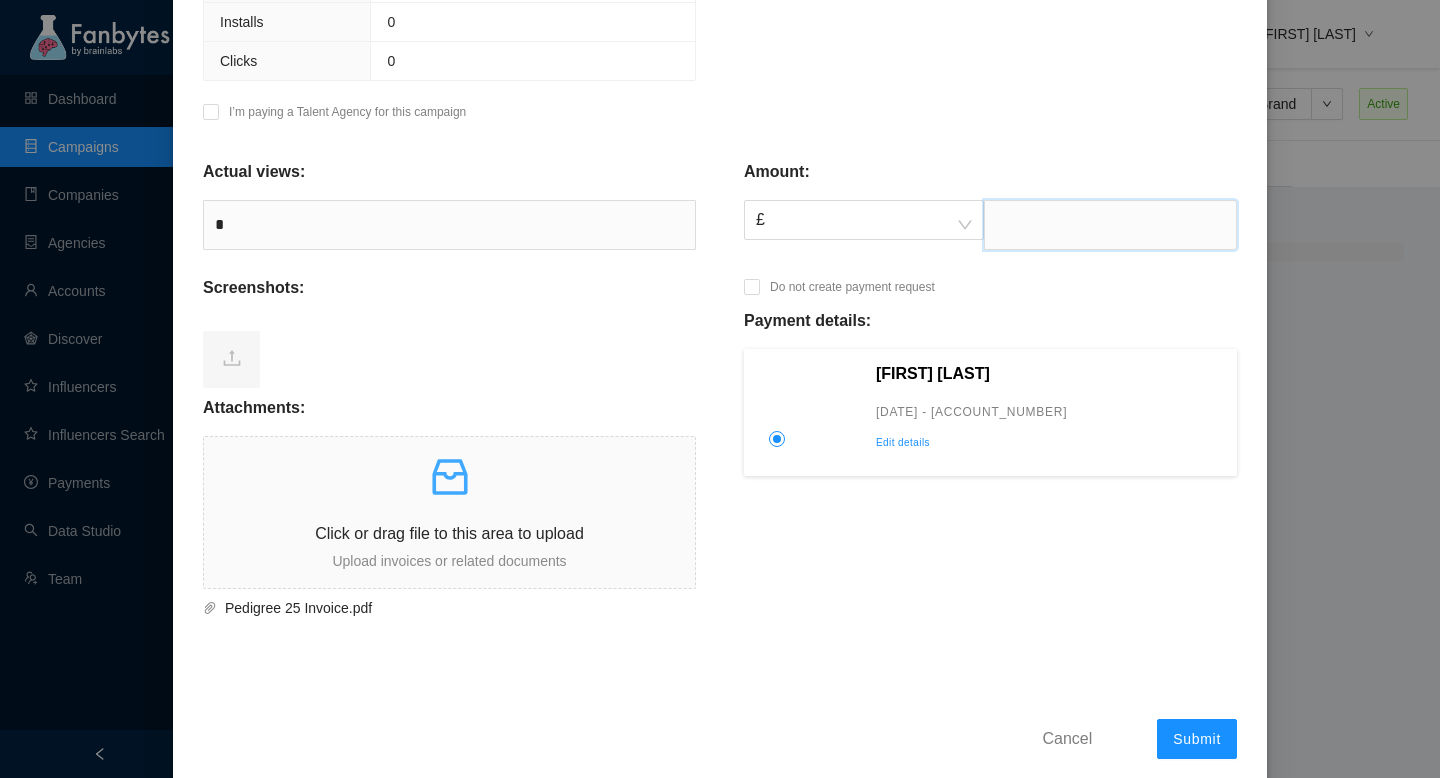 click at bounding box center [1110, 225] 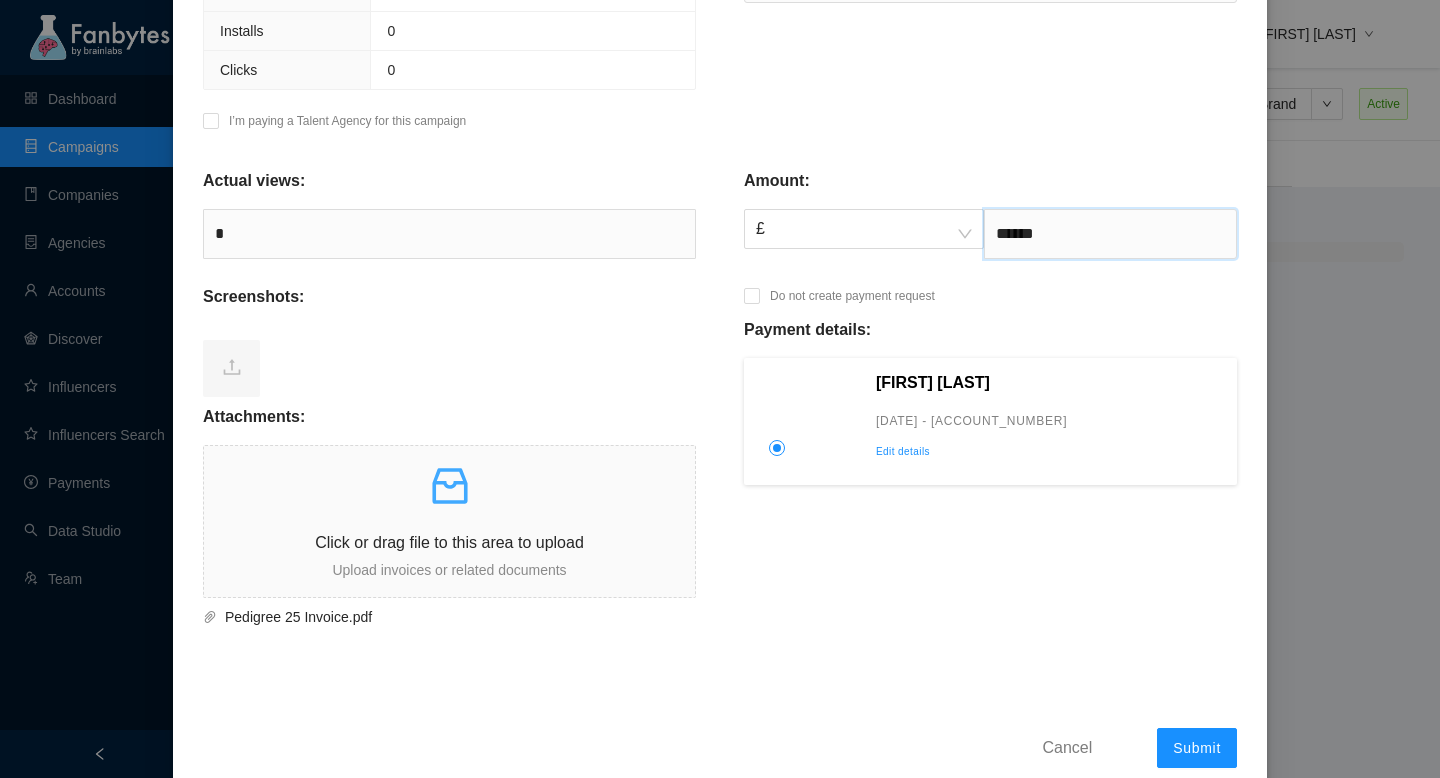 scroll, scrollTop: 694, scrollLeft: 0, axis: vertical 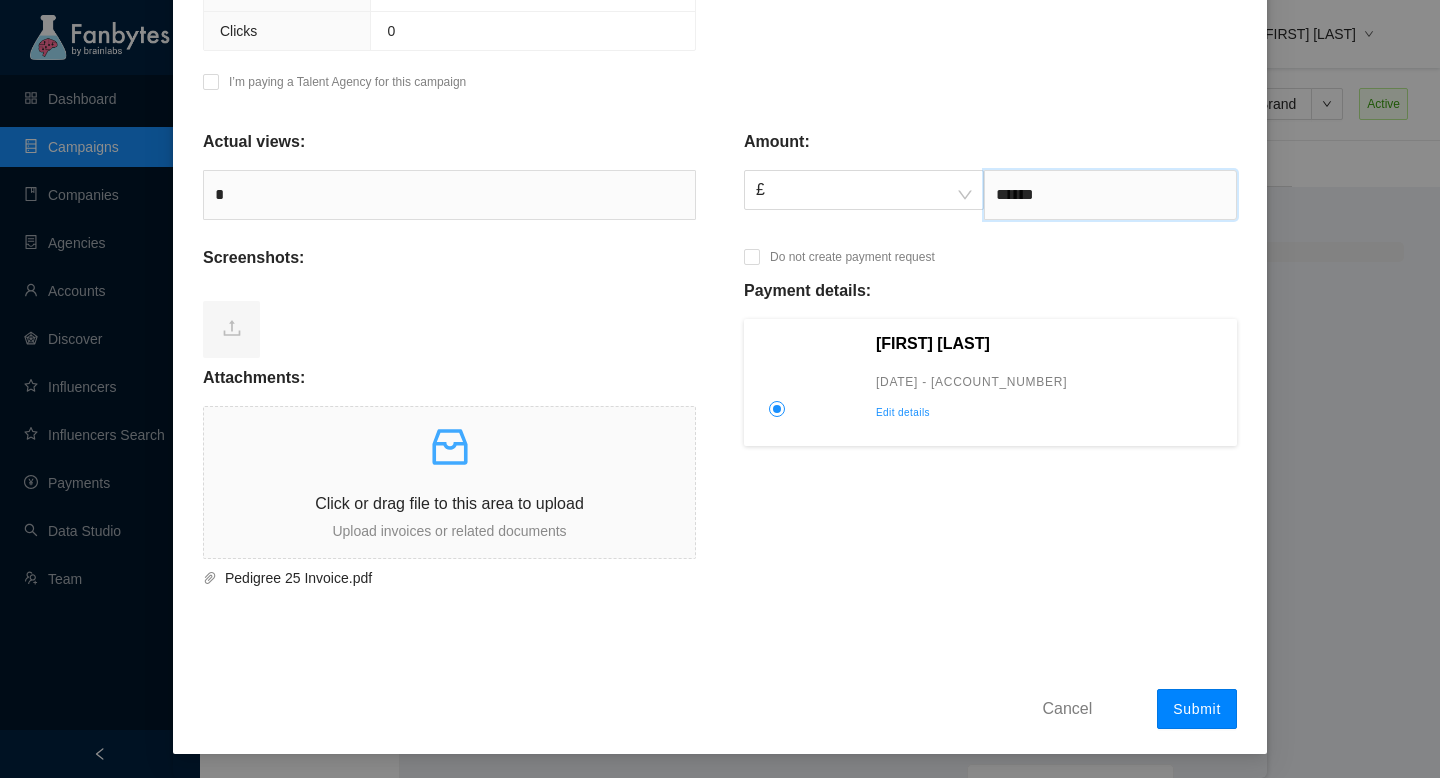 type on "******" 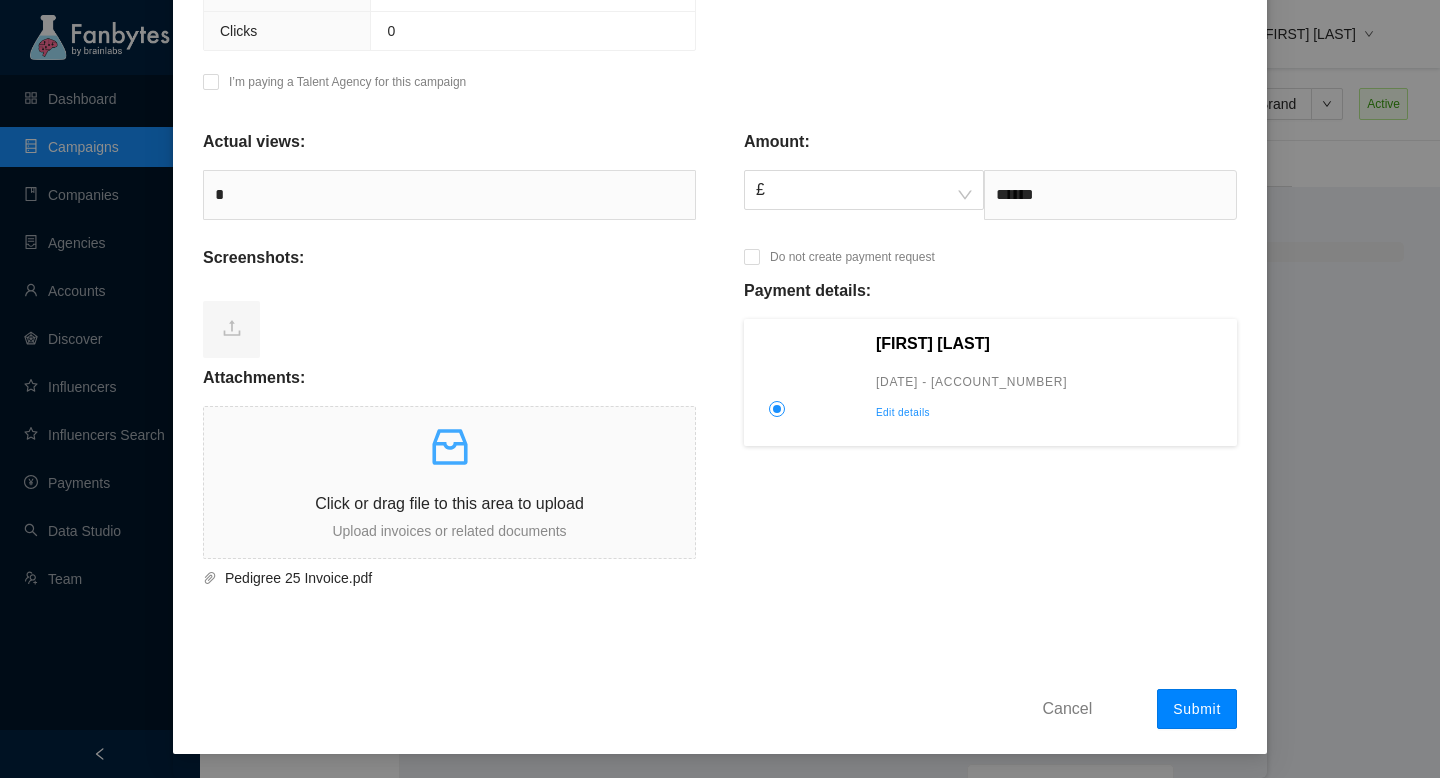 click on "Submit" at bounding box center [1197, 709] 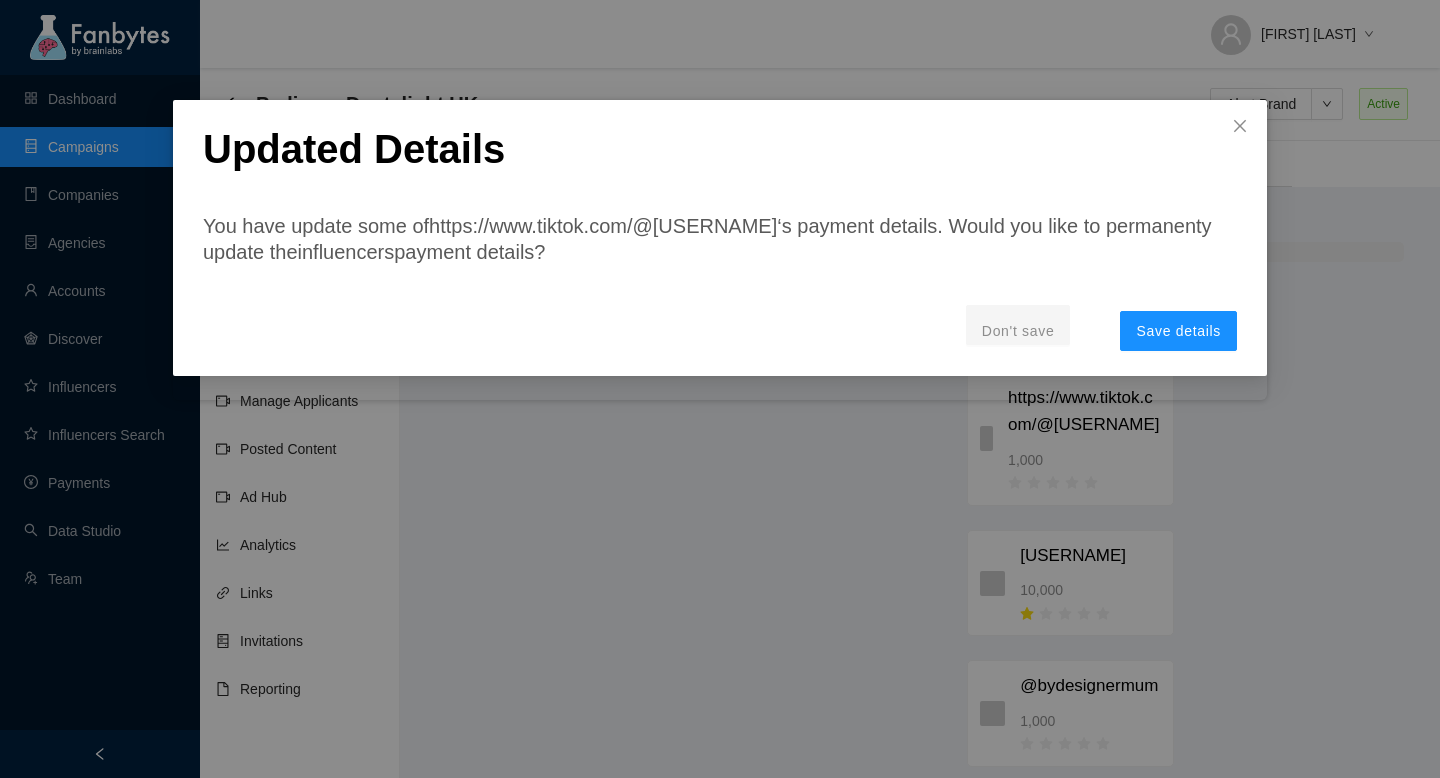 scroll, scrollTop: 0, scrollLeft: 0, axis: both 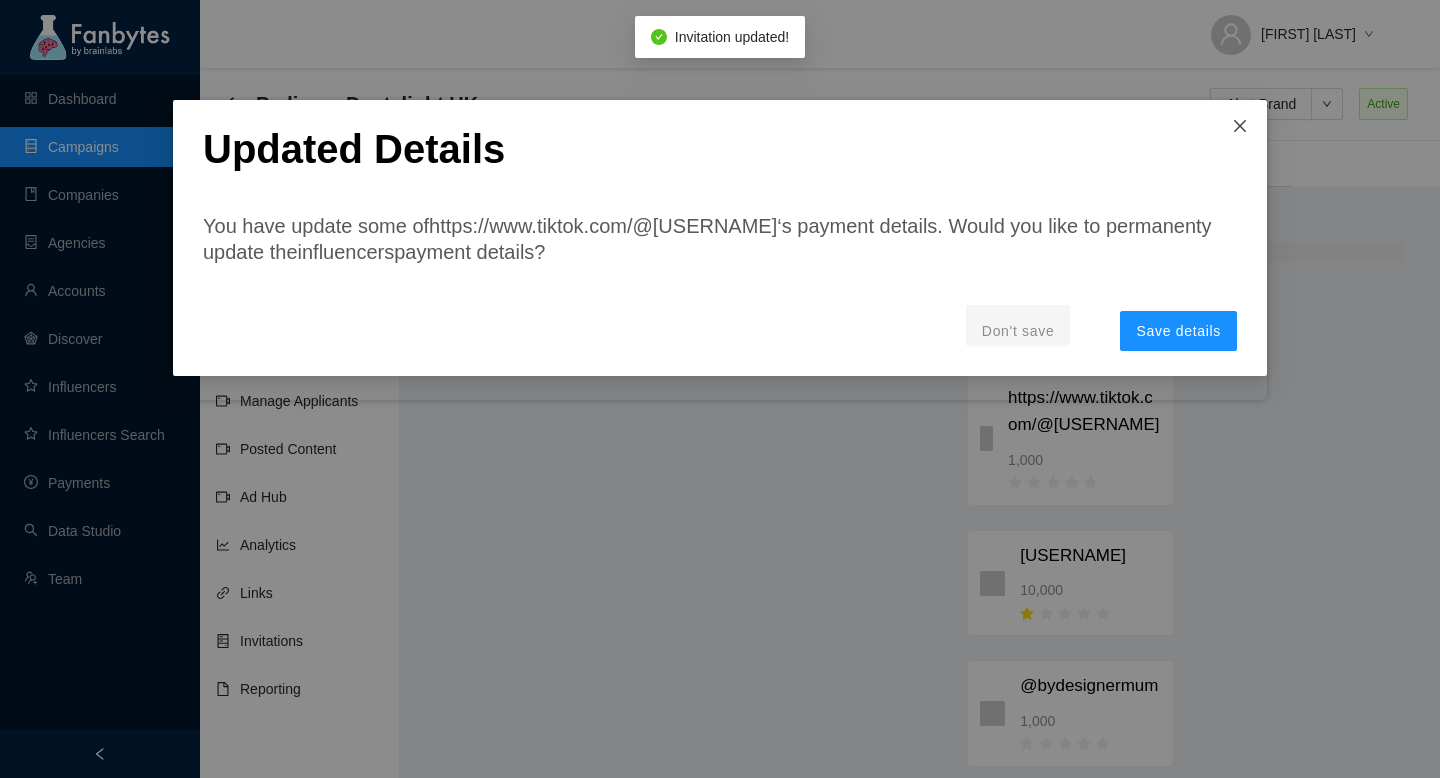 click 